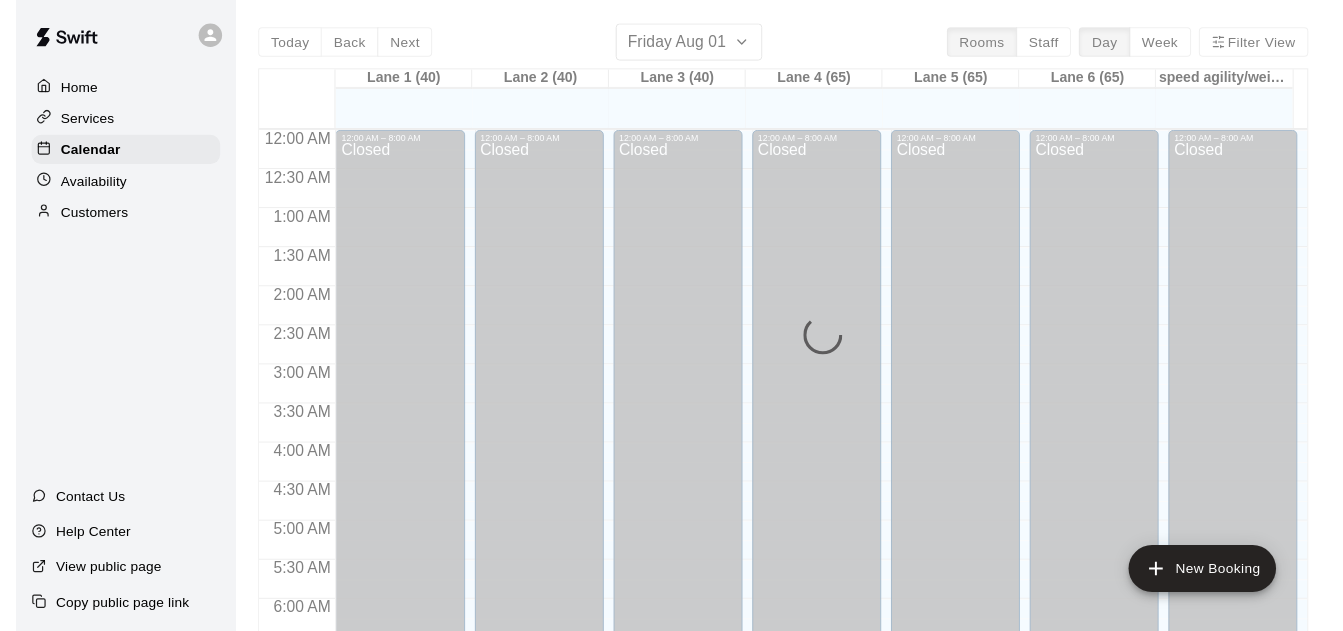 scroll, scrollTop: 0, scrollLeft: 0, axis: both 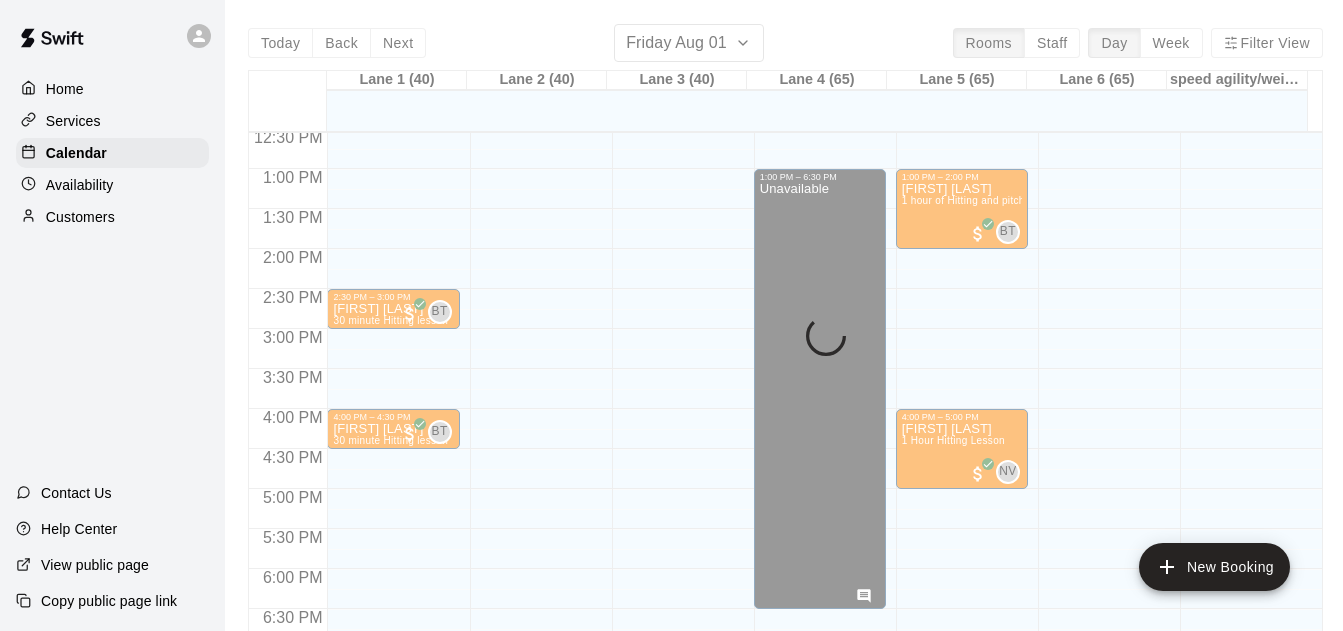 click on "Today Back Next Friday Aug 01 Rooms Staff Day Week Filter View Lane 1 (40) 01 Fri Lane 2 (40) 01 Fri Lane 3 (40) 01 Fri Lane 4 (65) 01 Fri Lane 5 (65) 01 Fri Lane 6 (65) 01 Fri speed agility/weight room 01 Fri 12:00 AM 12:30 AM 1:00 AM 1:30 AM 2:00 AM 2:30 AM 3:00 AM 3:30 AM 4:00 AM 4:30 AM 5:00 AM 5:30 AM 6:00 AM 6:30 AM 7:00 AM 7:30 AM 8:00 AM 8:30 AM 9:00 AM 9:30 AM 10:00 AM 10:30 AM 11:00 AM 11:30 AM 12:00 PM 12:30 PM 1:00 PM 1:30 PM 2:00 PM 2:30 PM 3:00 PM 3:30 PM 4:00 PM 4:30 PM 5:00 PM 5:30 PM 6:00 PM 6:30 PM 7:00 PM 7:30 PM 8:00 PM 8:30 PM 9:00 PM 9:30 PM 10:00 PM 10:30 PM 11:00 PM 11:30 PM 12:00 AM – 8:00 AM Closed 2:30 PM – 3:00 PM [FIRST] [LAST] 30 minute Hitting lesson BT 0 4:00 PM – 4:30 PM [FIRST] [LAST] 30 minute Hitting lesson BT 0 10:00 PM – 11:59 PM Closed 12:00 AM – 8:00 AM Closed 10:00 PM – 11:59 PM Closed 12:00 AM – 8:00 AM Closed 10:00 PM – 11:59 PM Closed 12:00 AM – 8:00 AM Closed 1:00 PM – 6:30 PM Unavailable 10:00 PM – 11:59 PM Closed 12:00 AM – 8:00 AM Closed" at bounding box center [785, 339] 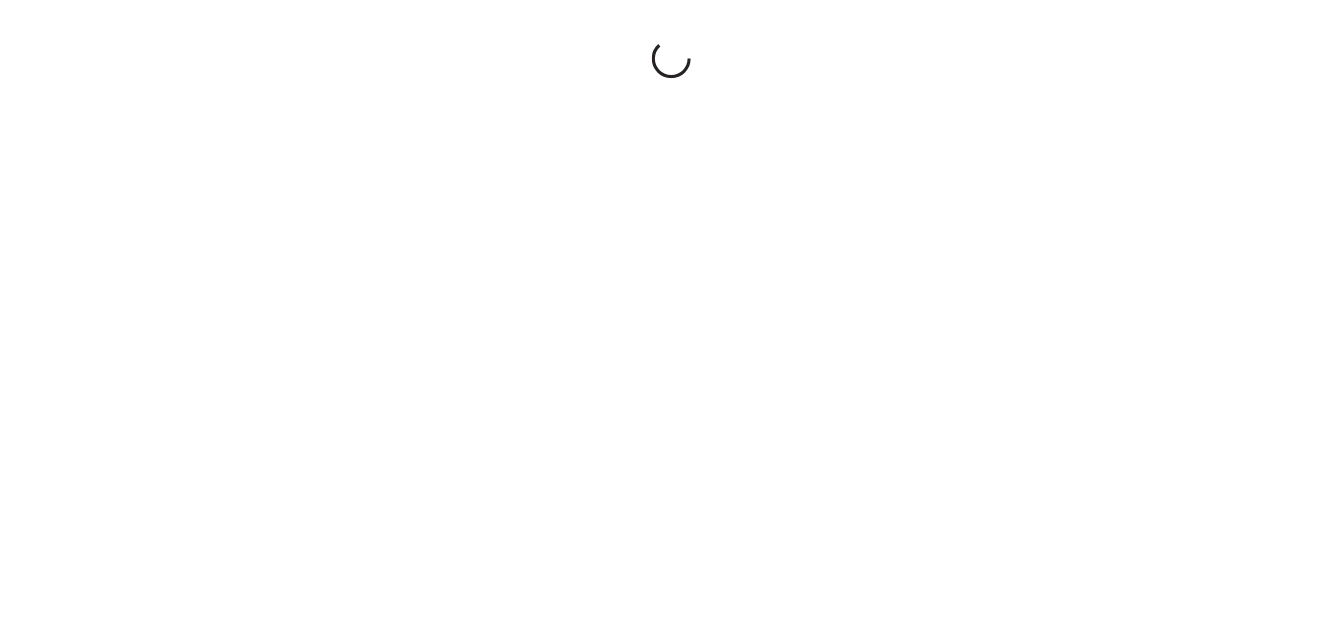 scroll, scrollTop: 0, scrollLeft: 0, axis: both 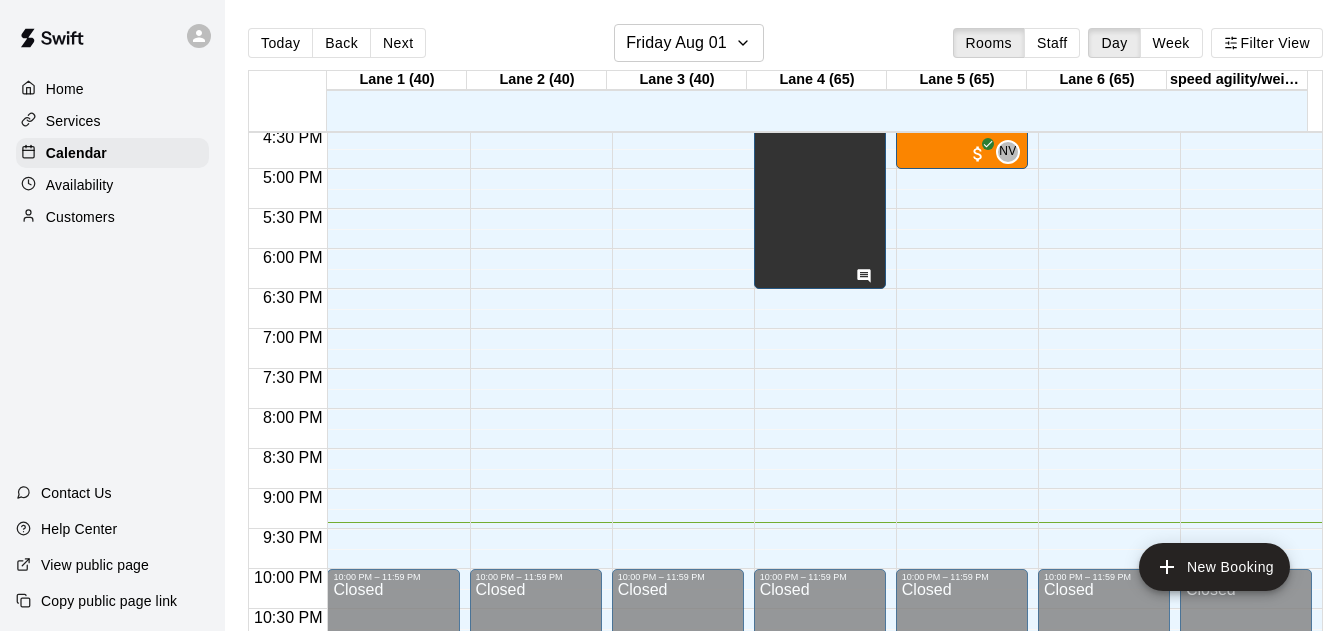 drag, startPoint x: 1048, startPoint y: 36, endPoint x: 1072, endPoint y: 33, distance: 24.186773 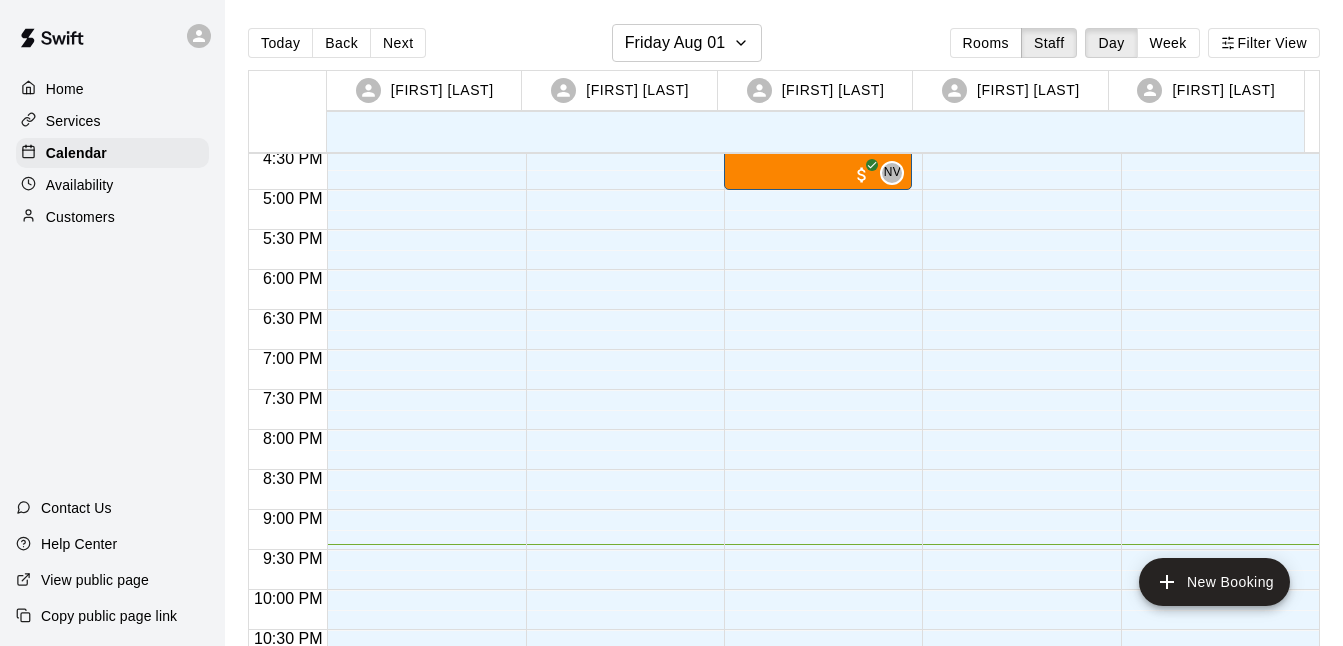click on "Week" at bounding box center (1168, 43) 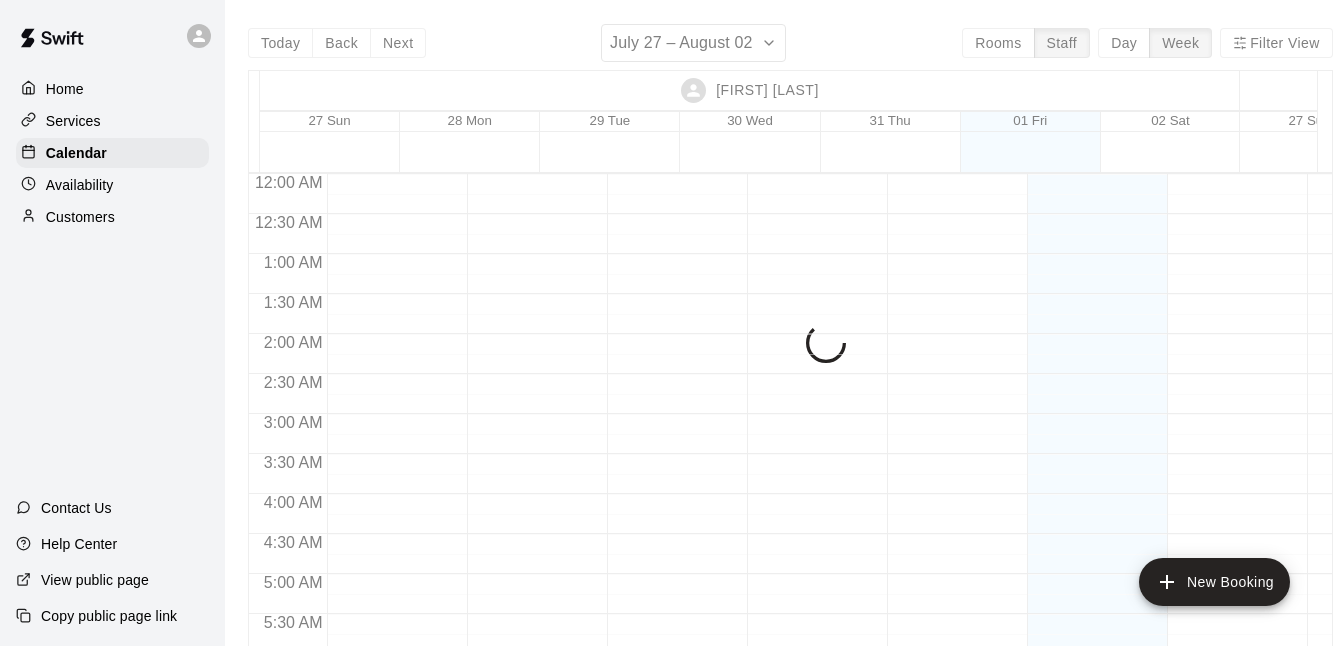 click on "Today Back Next July 27 – August 02 Rooms Staff Day Week Filter View [FIRST] [LAST] 27 Sun 28 Mon 29 Tue 30 Wed 31 Thu 01 Fri 02 Sat [FIRST] [LAST] 27 Sun 28 Mon 29 Tue 30 Wed 31 Thu 01 Fri 02 Sat [FIRST] [LAST] 27 Sun 28 Mon 29 Tue 30 Wed 31 Thu 01 Fri 02 Sat [FIRST] [LAST] 27 Sun 28 Mon 29 Tue 30 Wed 31 Thu 01 Fri 02 Sat [FIRST] [LAST] 27 Sun 28 Mon 29 Tue 30 Wed 31 Thu 01 Fri 02 Sat 12:00 AM 12:30 AM 1:00 AM 1:30 AM 2:00 AM 2:30 AM 3:00 AM 3:30 AM 4:00 AM 4:30 AM 5:00 AM 5:30 AM 6:00 AM 6:30 AM 7:00 AM 7:30 AM 8:00 AM 8:30 AM 9:00 AM 9:30 AM 10:00 AM 10:30 AM 11:00 AM 11:30 AM 12:00 PM 12:30 PM 1:00 PM 1:30 PM 2:00 PM 2:30 PM 3:00 PM 3:30 PM 4:00 PM 4:30 PM 5:00 PM 5:30 PM 6:00 PM 6:30 PM 7:00 PM 7:30 PM 8:00 PM 8:30 PM 9:00 PM 9:30 PM 10:00 PM 10:30 PM 11:00 PM 11:30 PM 1:00 PM – 2:00 PM [FIRST] [LAST] 1 hour of Hitting and pitching/fielding  (Lane 5 (65)) BT 0 2:30 PM – 3:00 PM [FIRST] [LAST] 30 minute Hitting lesson  (Lane 1 (40)) BT 0 4:00 PM – 4:30 PM [FIRST] [LAST] 30 minute Hitting lesson BT 0 0" at bounding box center (790, 347) 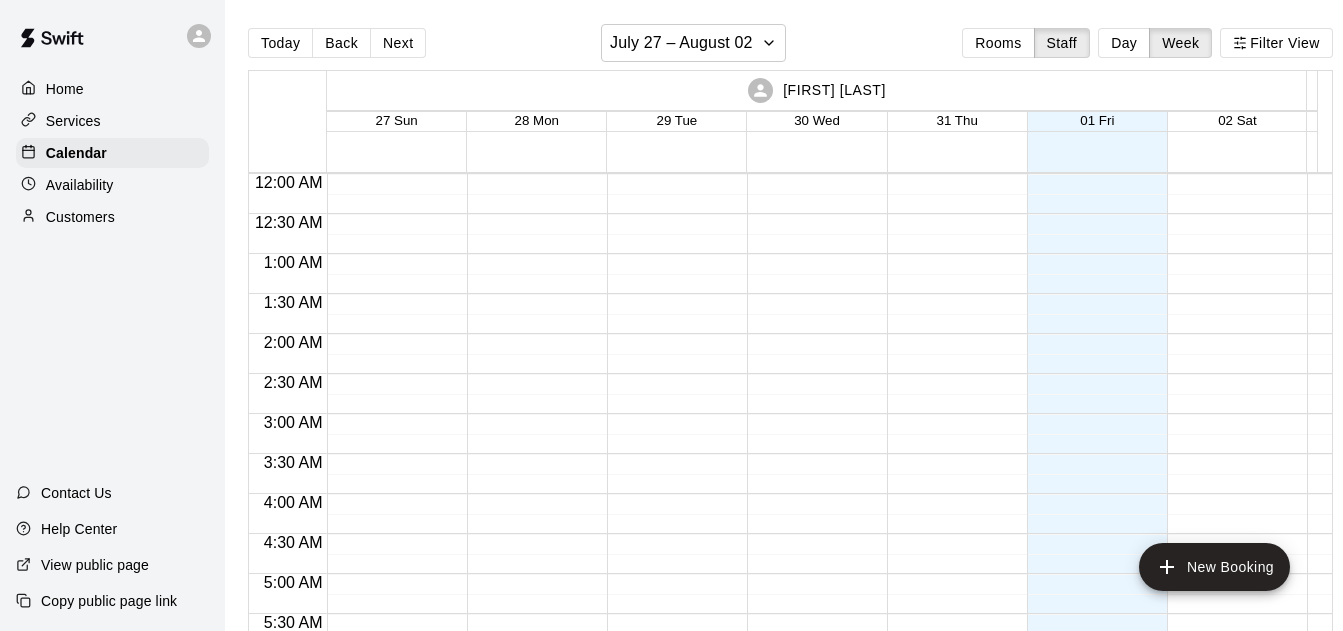scroll, scrollTop: 1441, scrollLeft: 0, axis: vertical 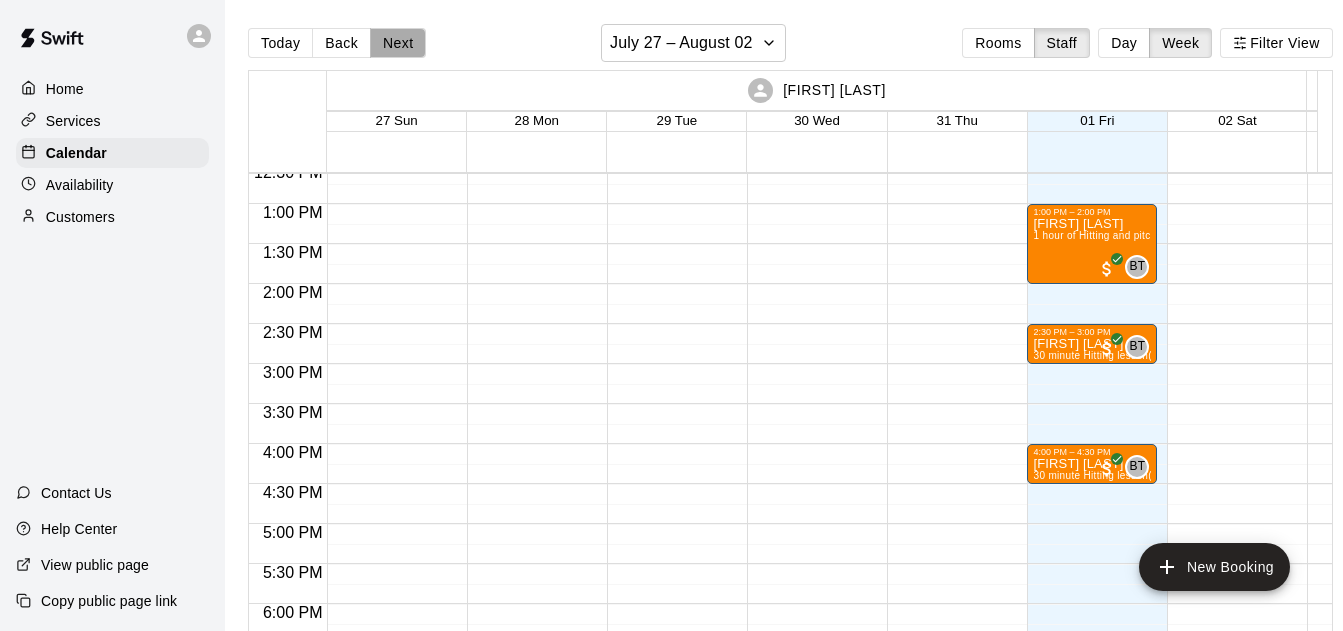 click on "Next" at bounding box center [398, 43] 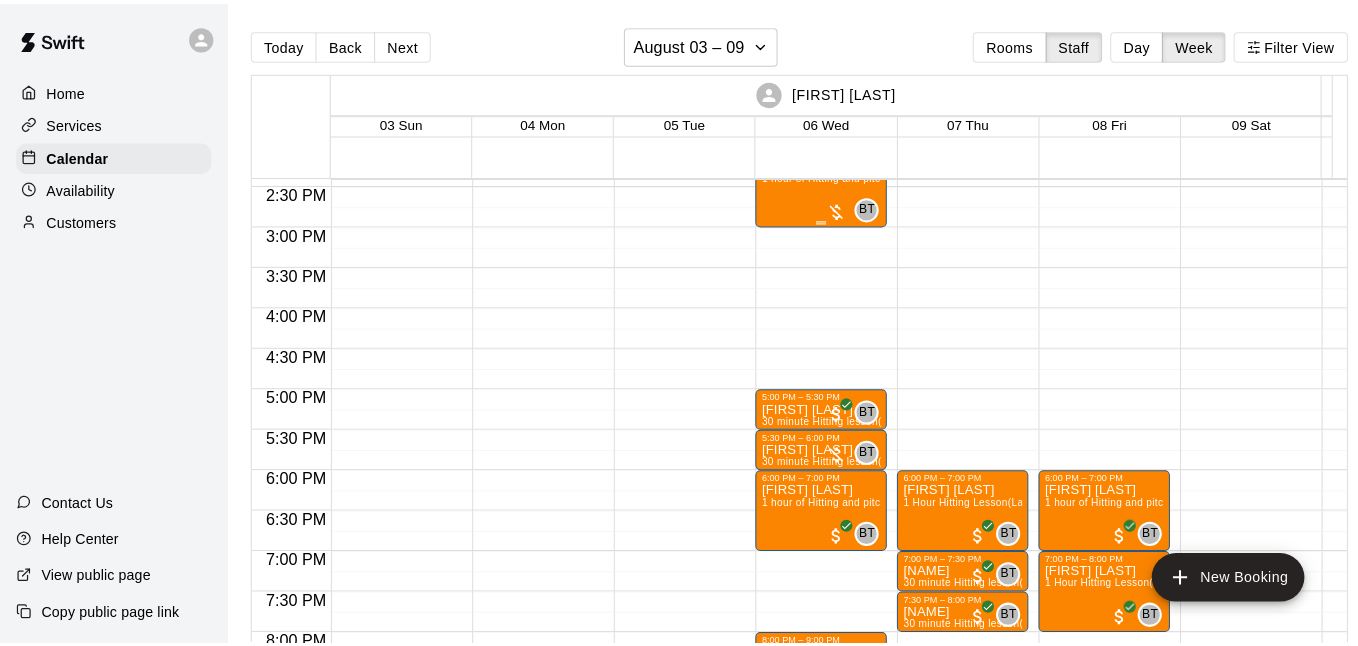 scroll, scrollTop: 1154, scrollLeft: 0, axis: vertical 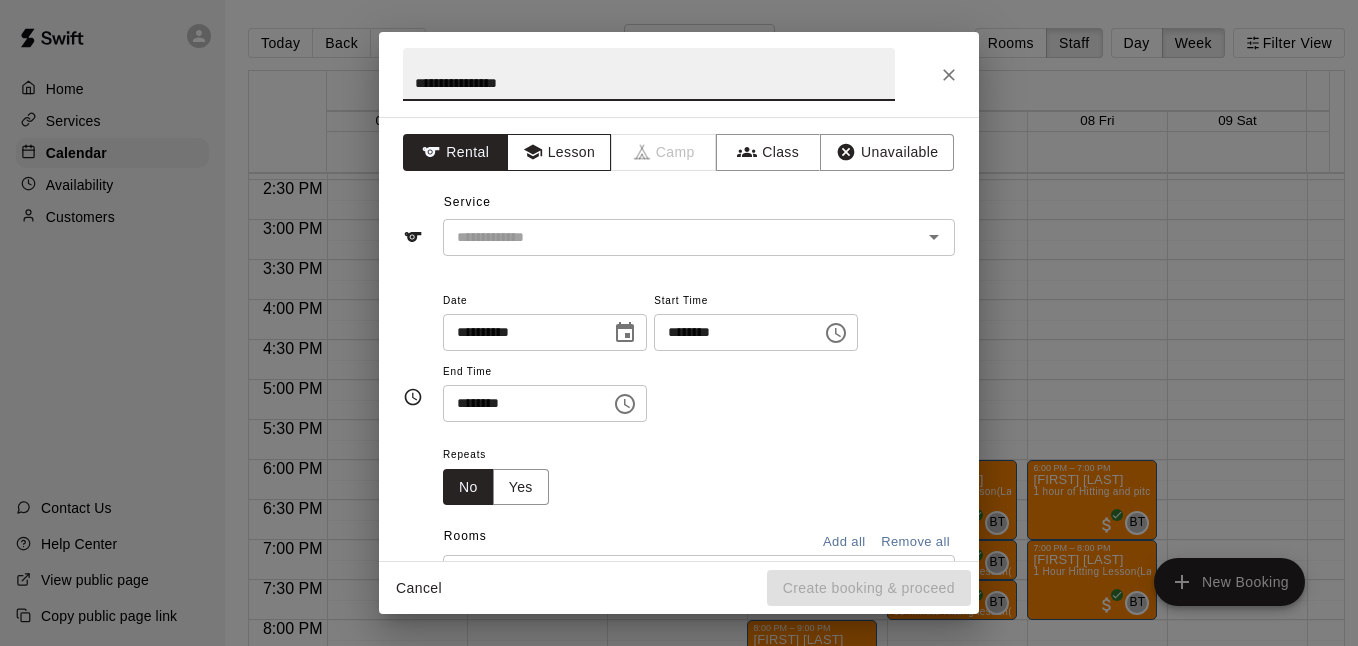 type on "**********" 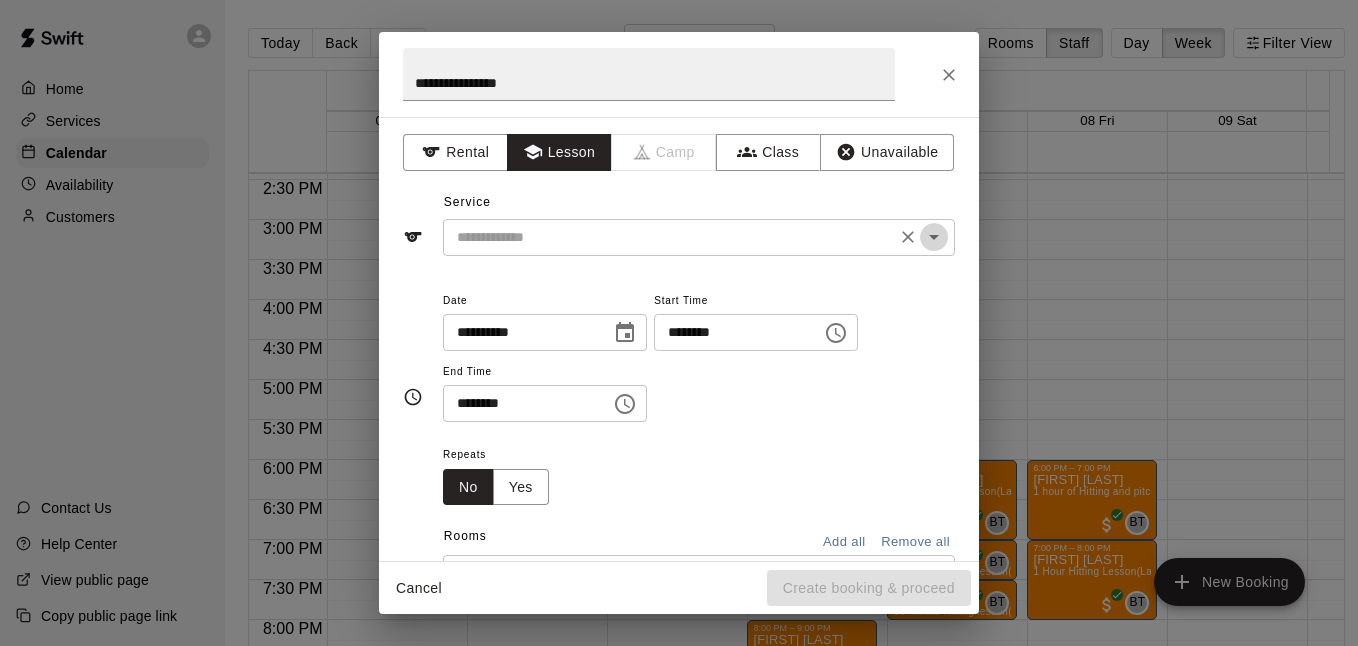 click 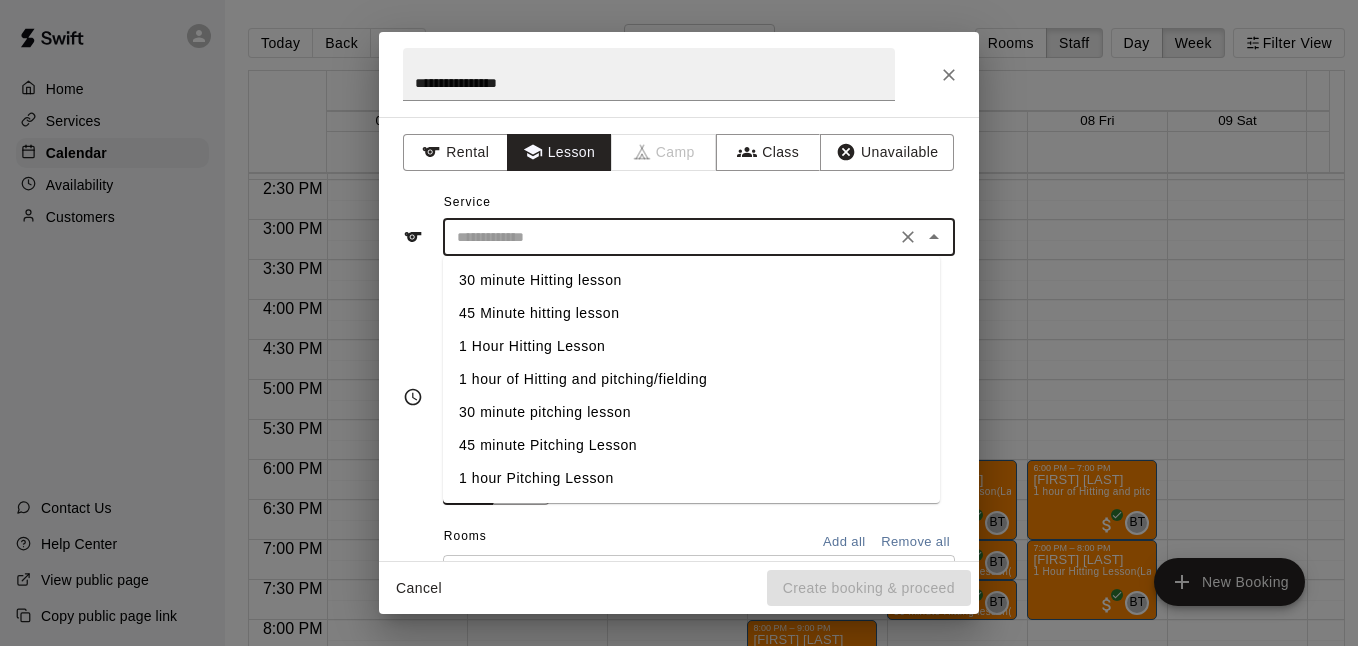 click on "30 minute Hitting lesson" at bounding box center [691, 280] 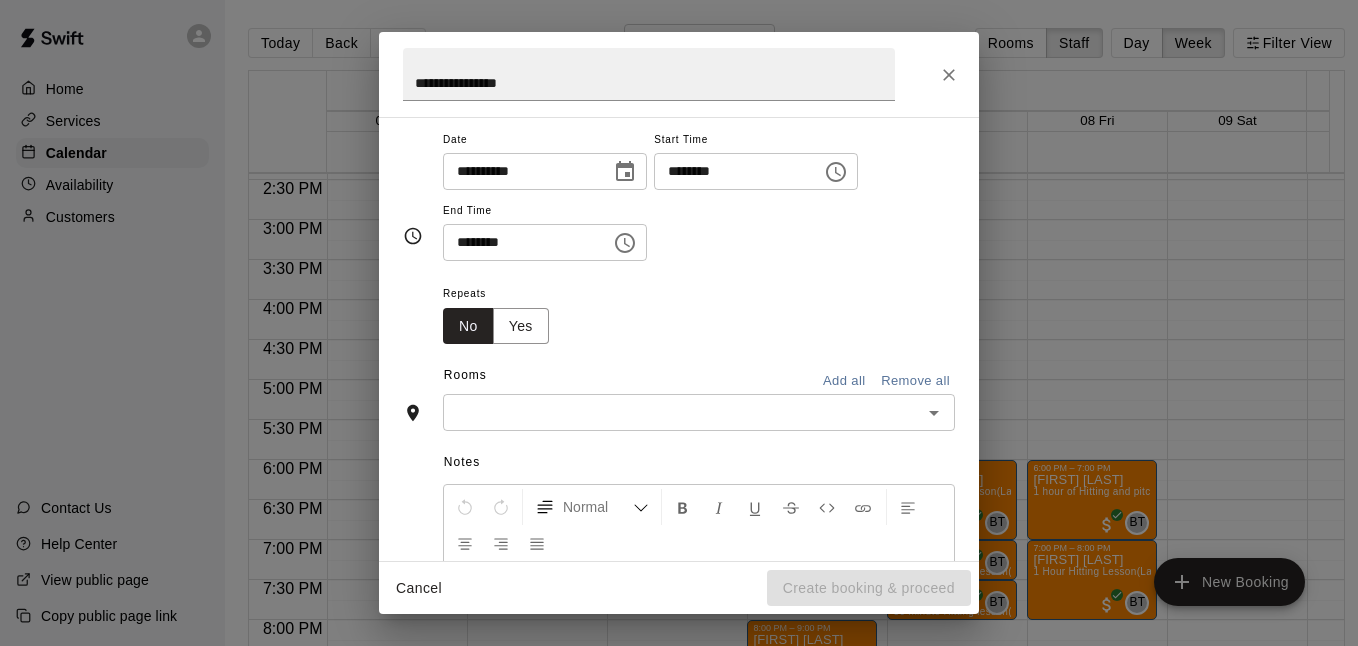 scroll, scrollTop: 199, scrollLeft: 0, axis: vertical 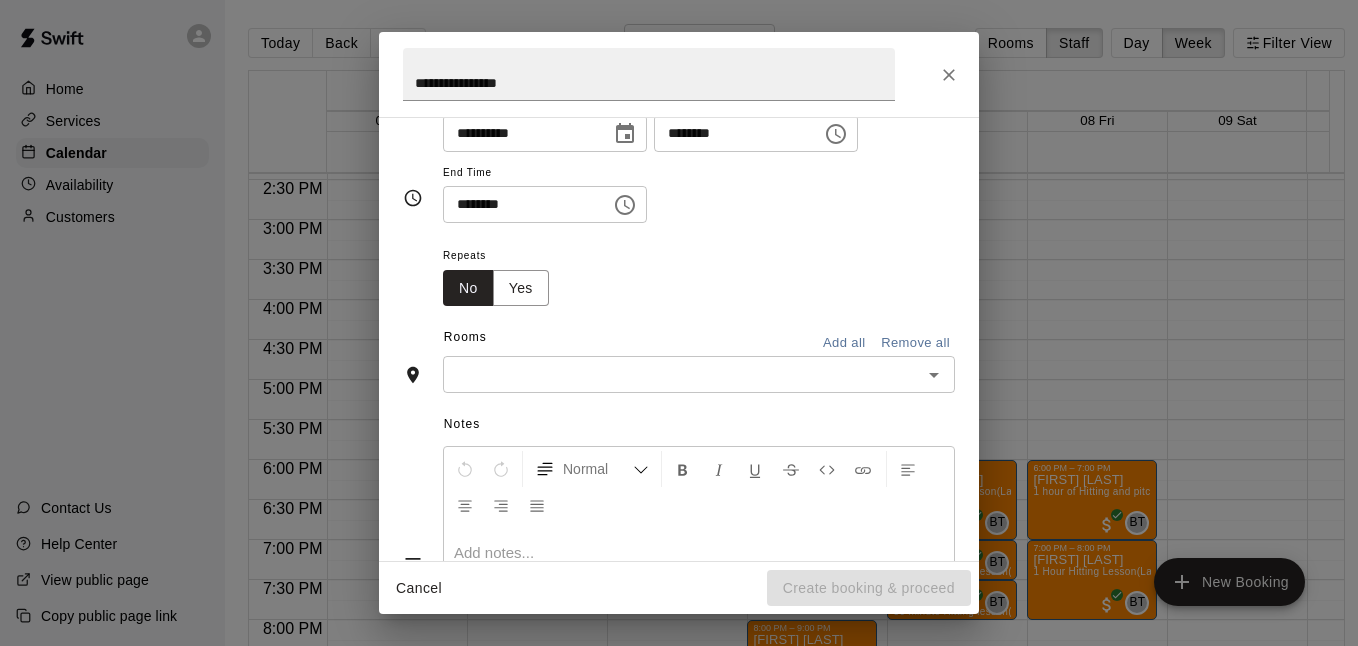 click 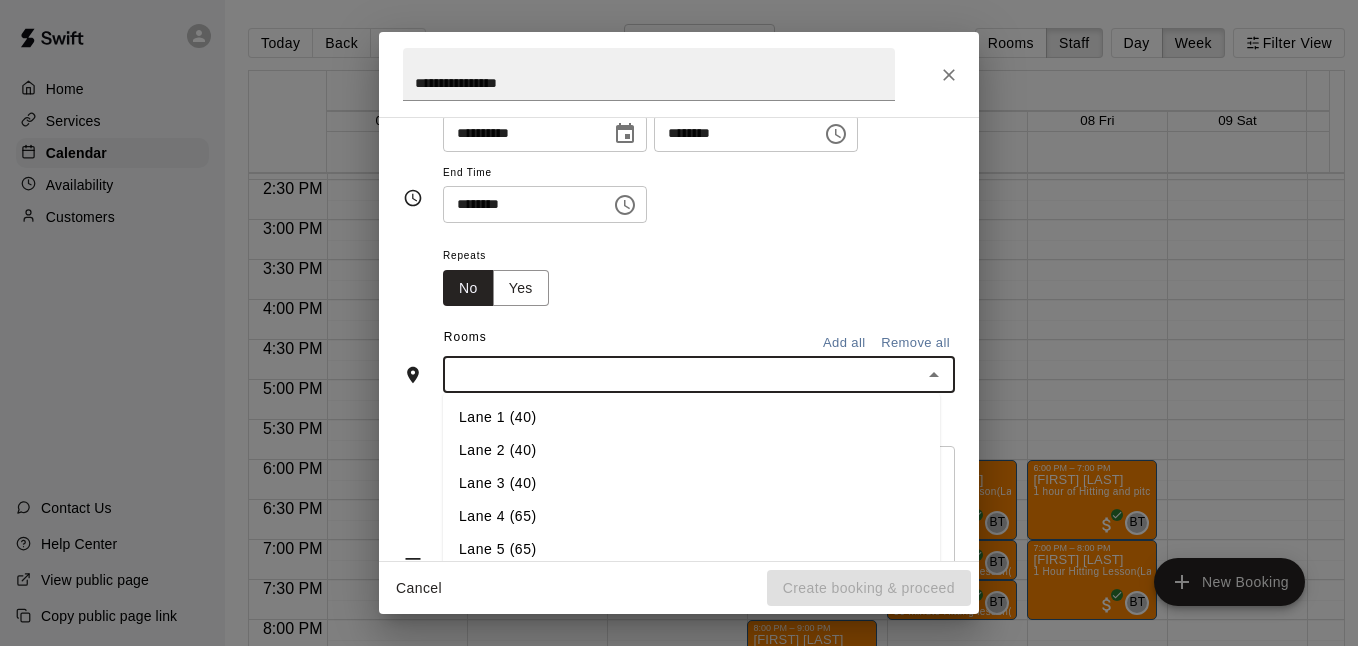 click on "Lane 1 (40)" at bounding box center [691, 417] 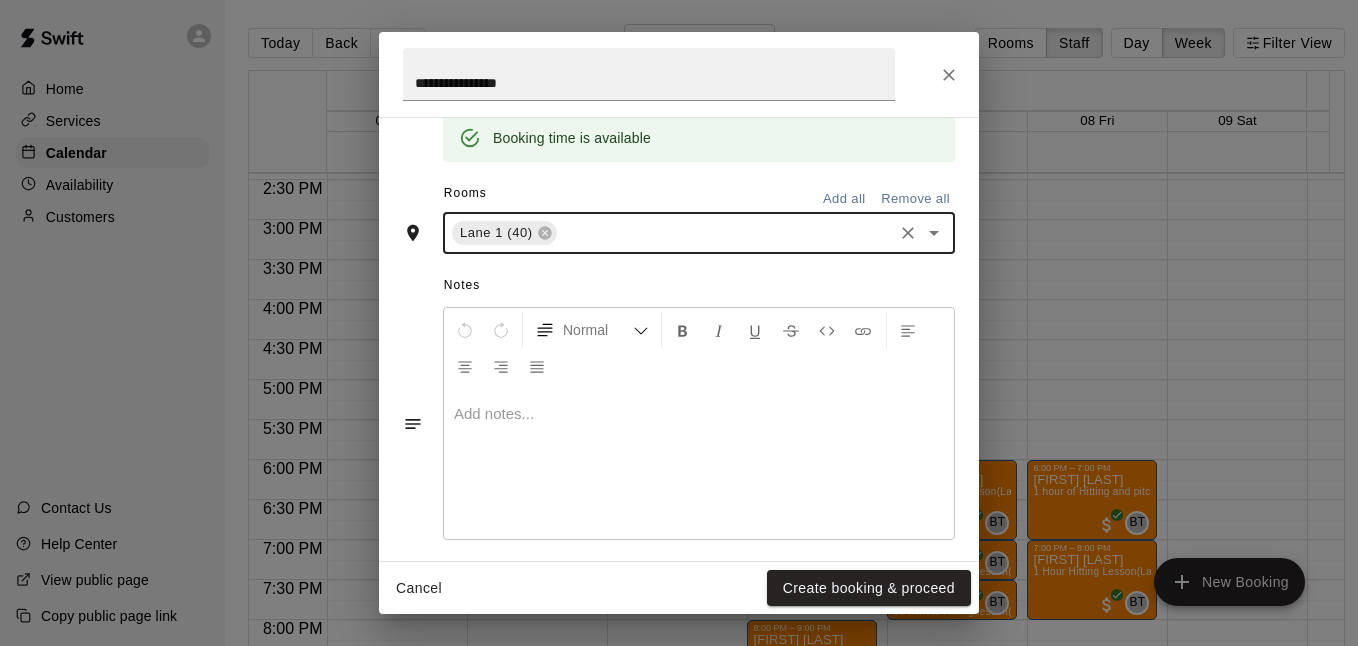 scroll, scrollTop: 435, scrollLeft: 0, axis: vertical 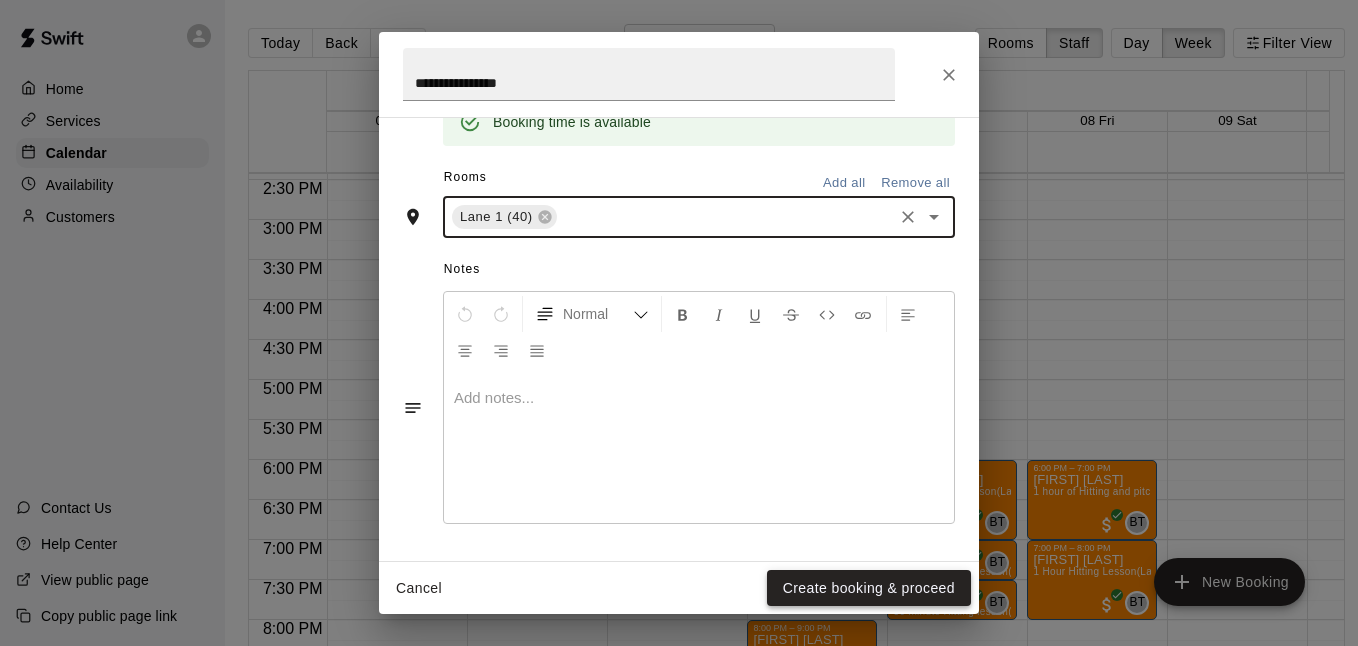 click on "Create booking & proceed" at bounding box center (869, 588) 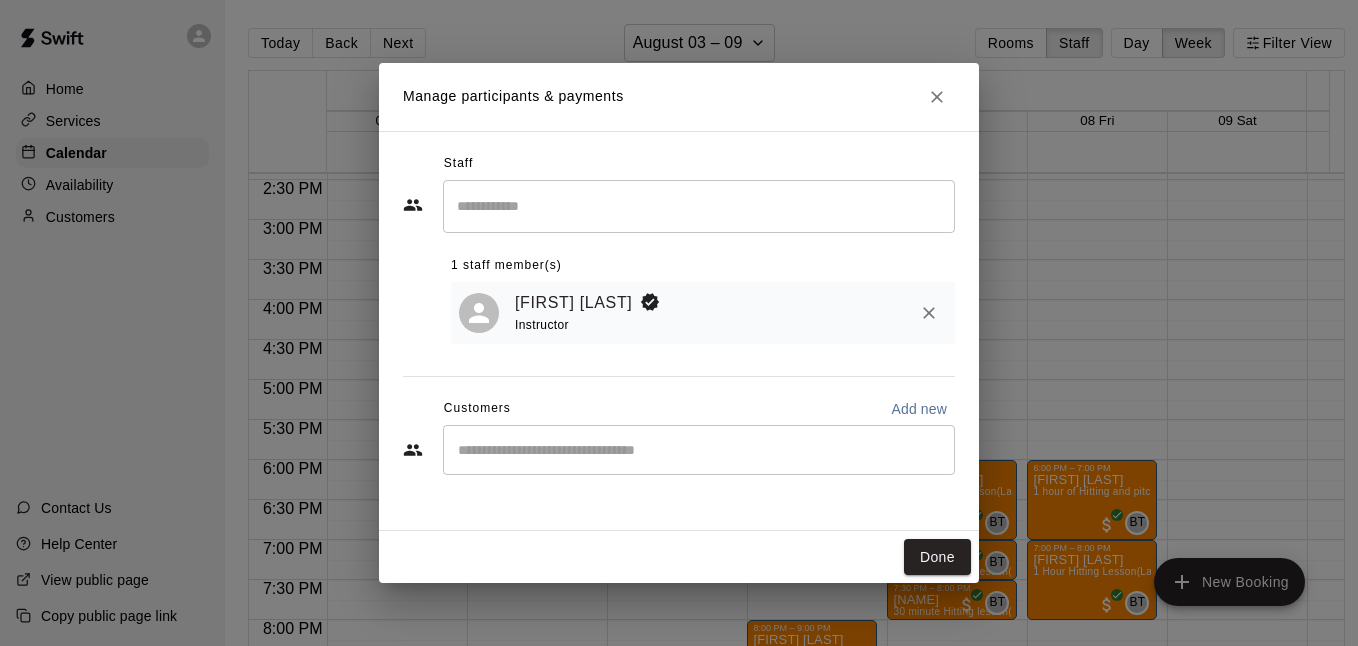 click at bounding box center [699, 450] 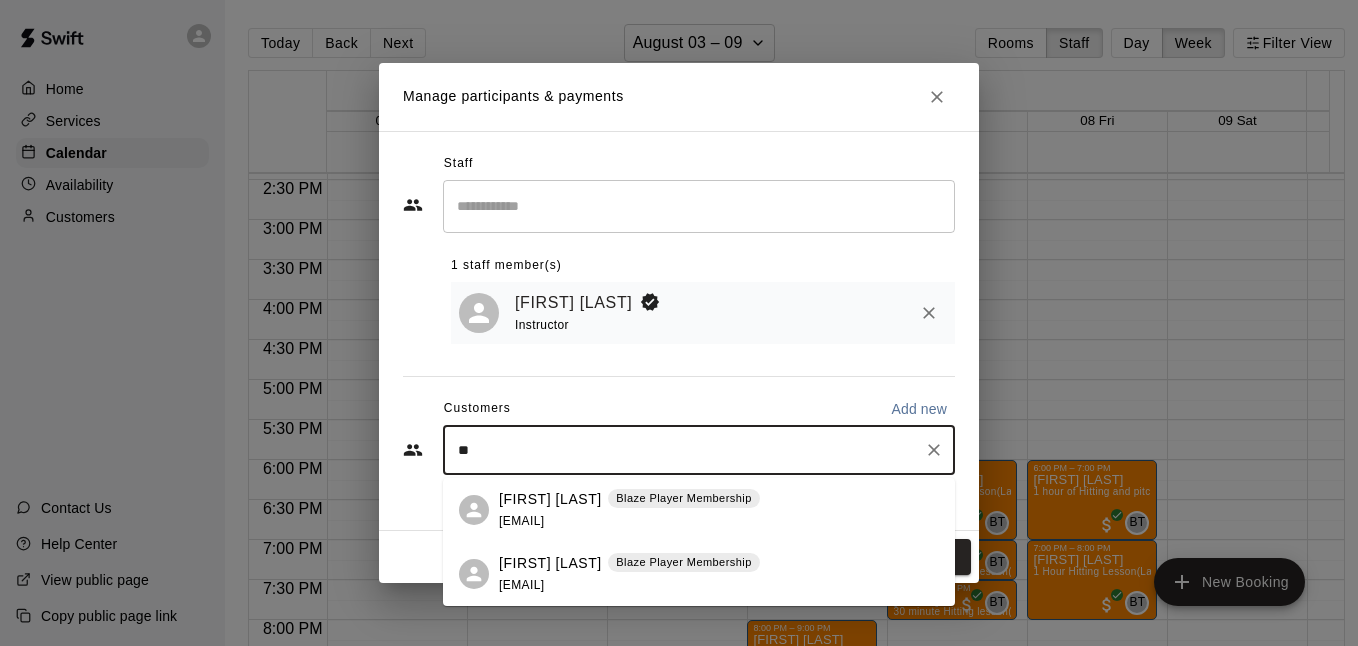 type on "*" 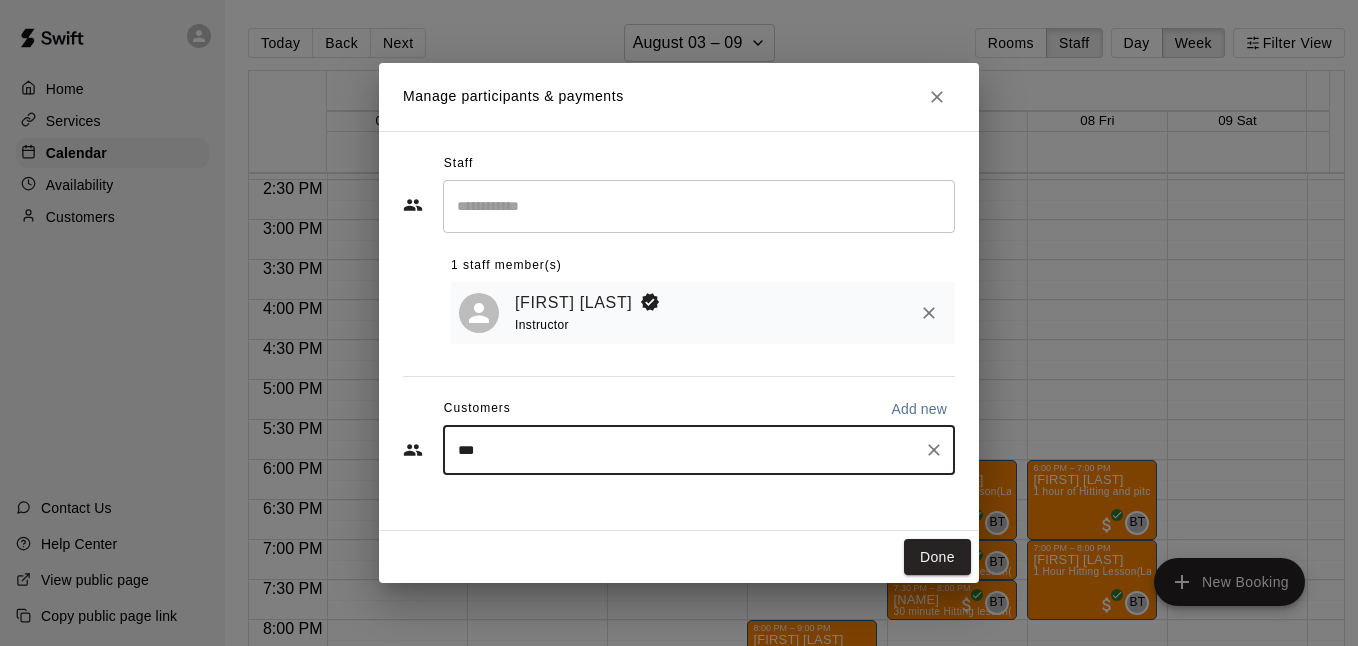 type on "****" 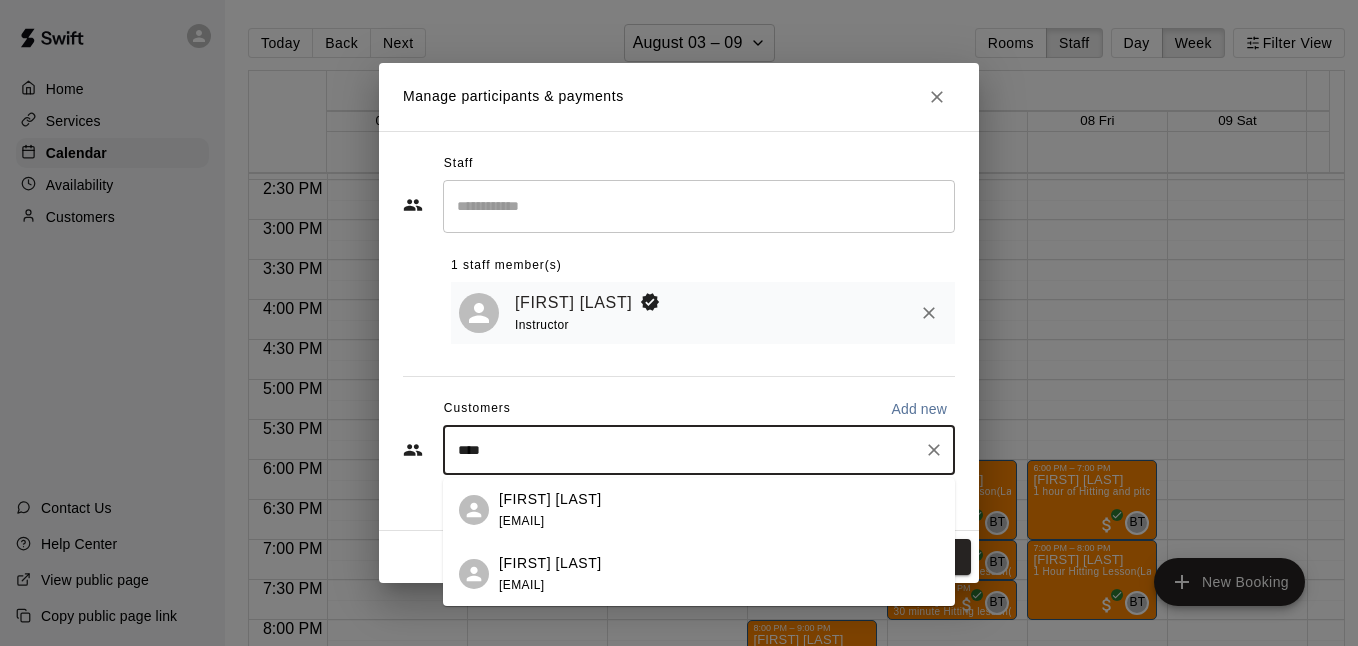 click on "[FIRST] [LAST] [EMAIL]" at bounding box center (719, 574) 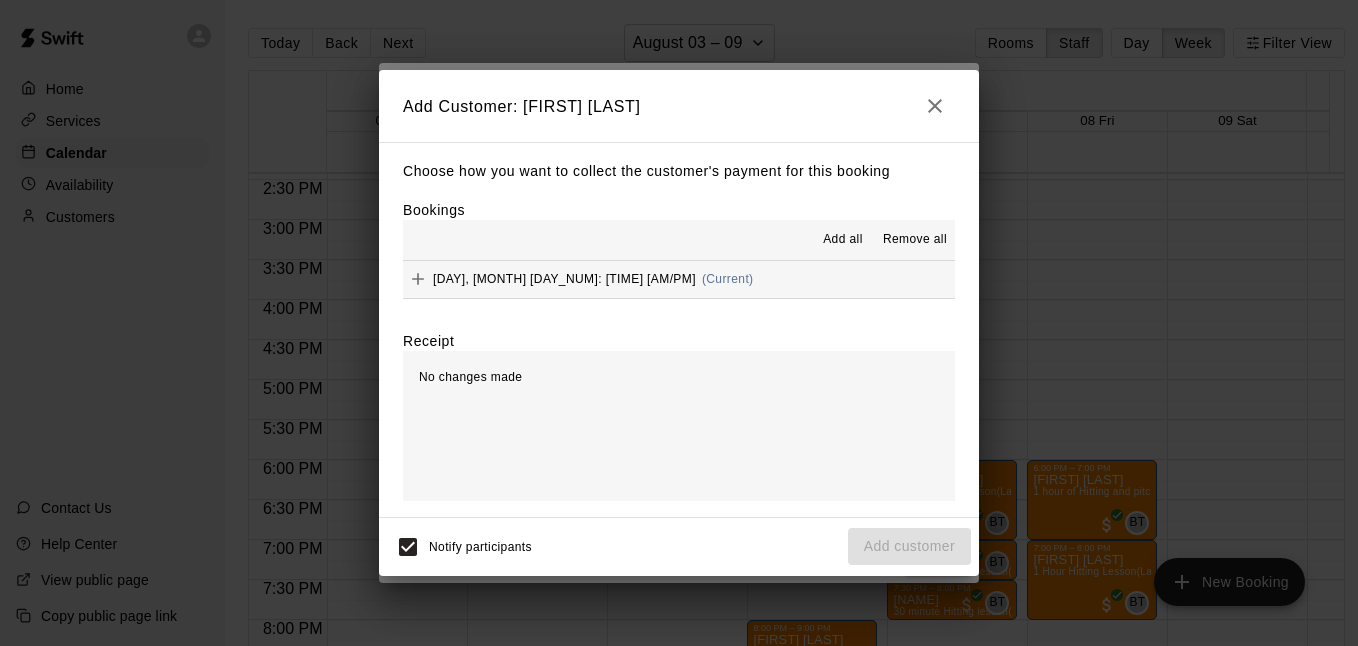 click on "[DAY], [MONTH] [DAY_NUM]: [TIME] [AM/PM] (Current)" at bounding box center [679, 279] 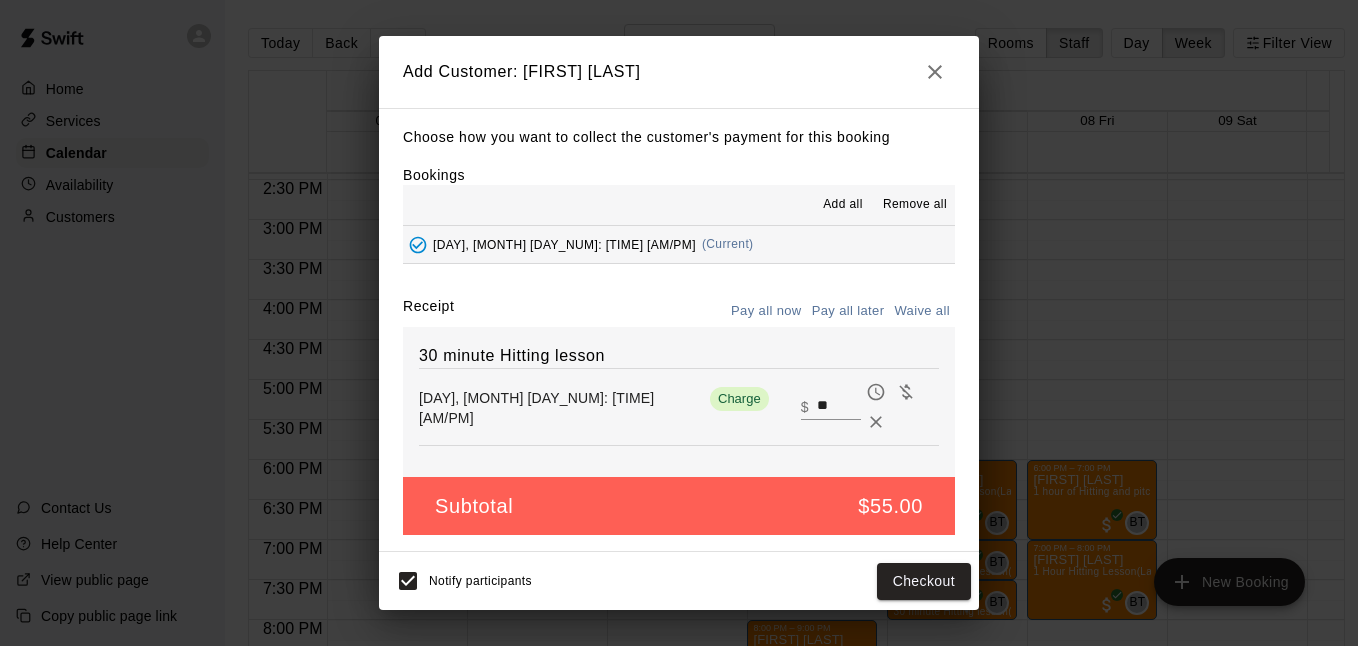 click on "Pay all later" at bounding box center (848, 311) 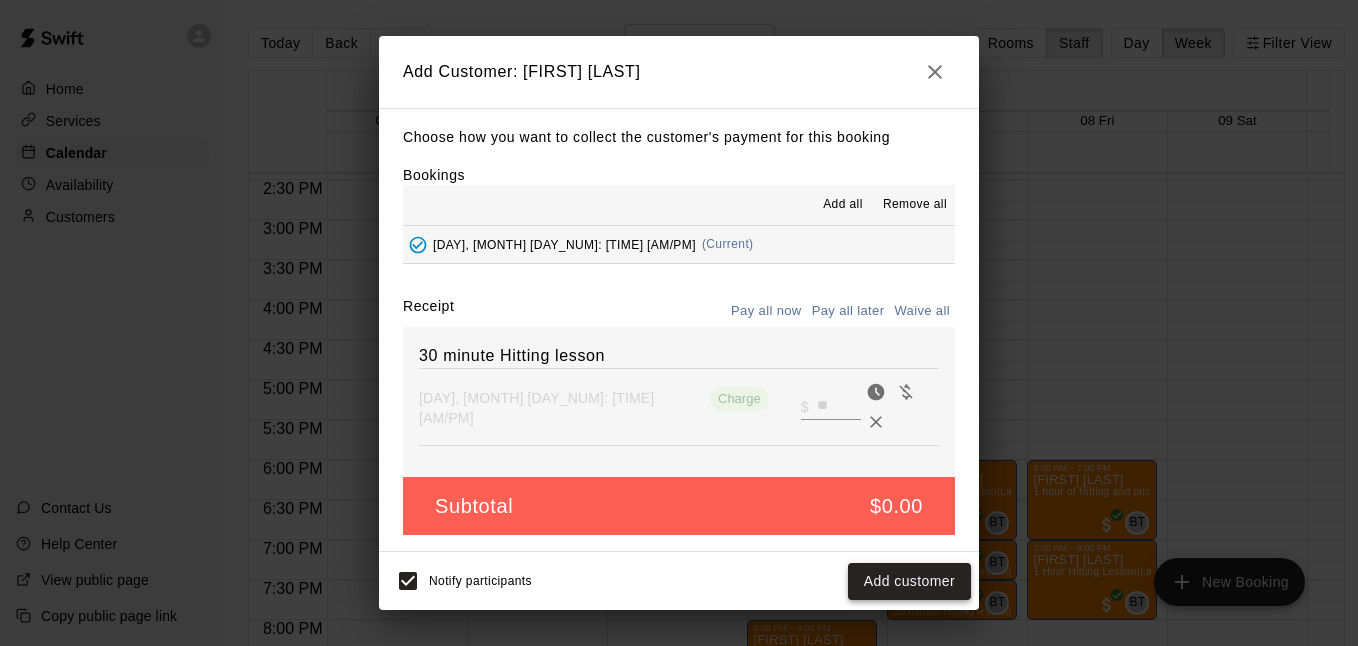 click on "Add customer" at bounding box center (909, 581) 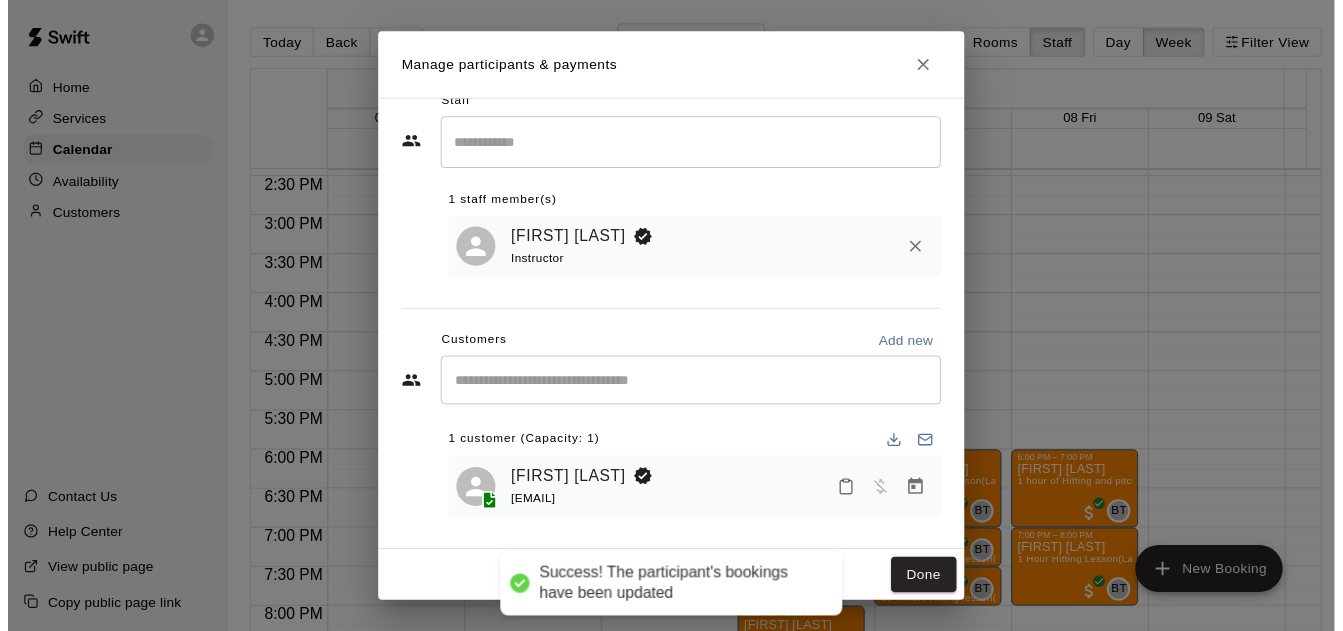scroll, scrollTop: 36, scrollLeft: 0, axis: vertical 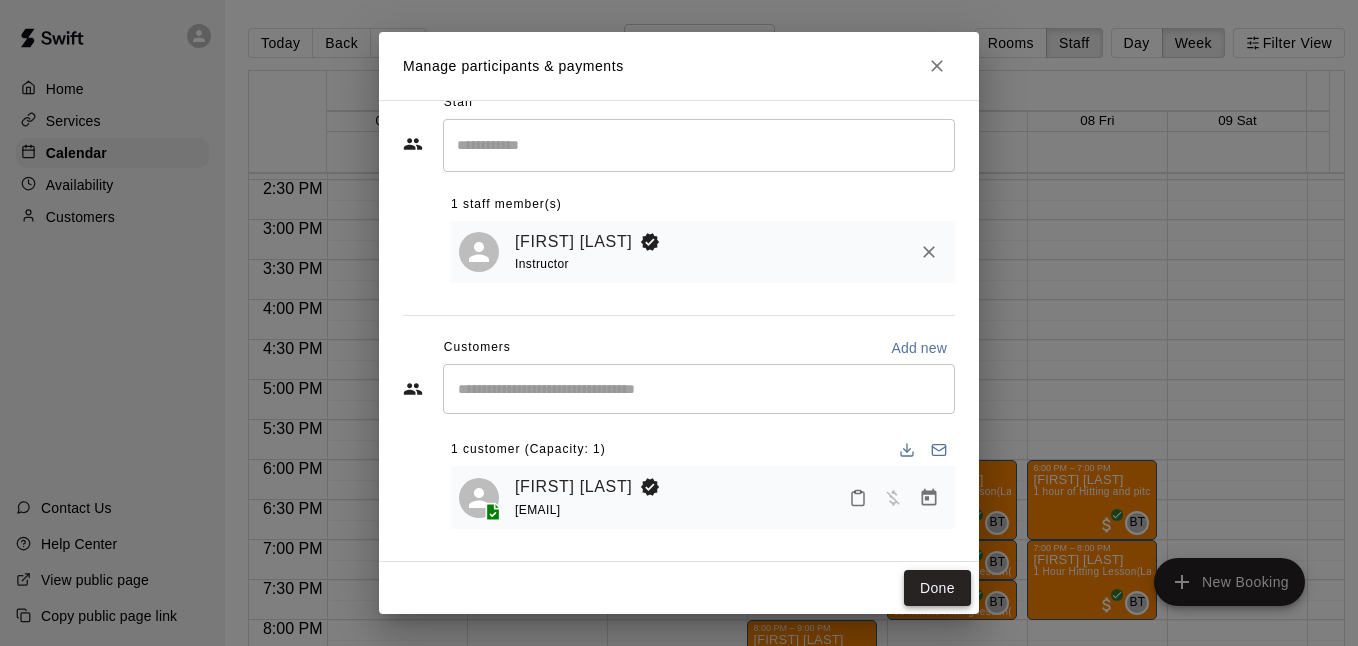 click on "Done" at bounding box center [937, 588] 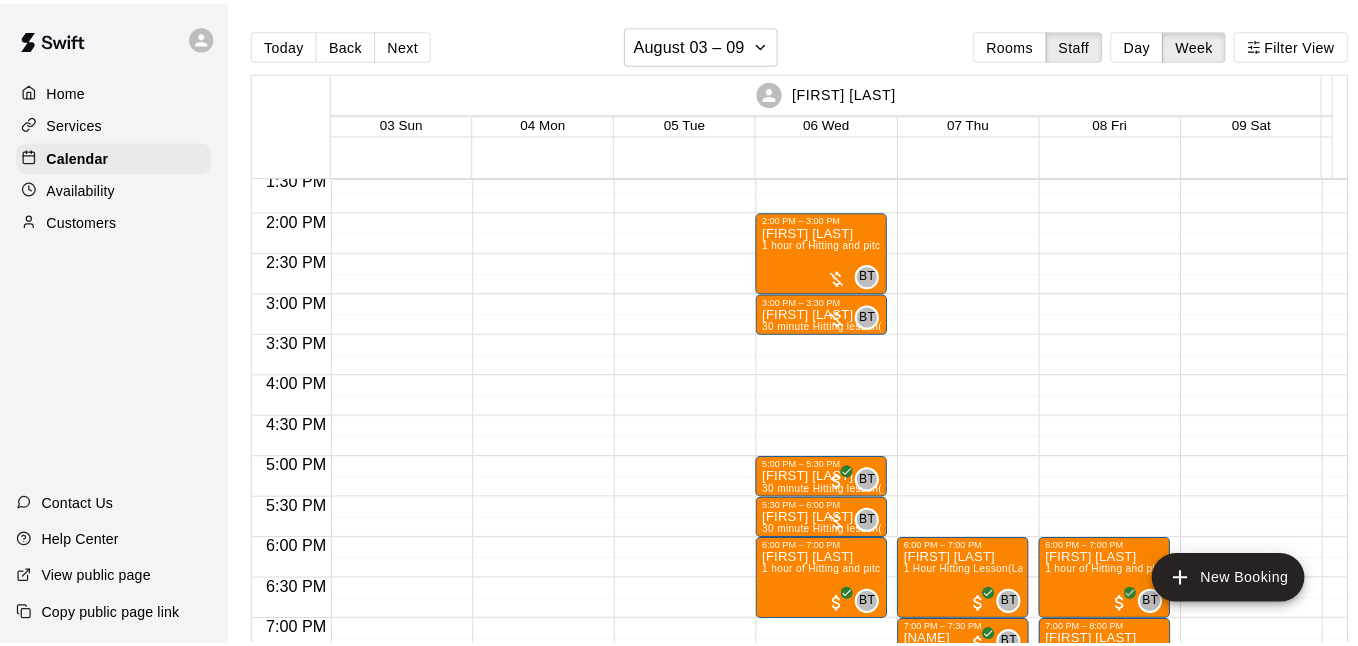 scroll, scrollTop: 1082, scrollLeft: 0, axis: vertical 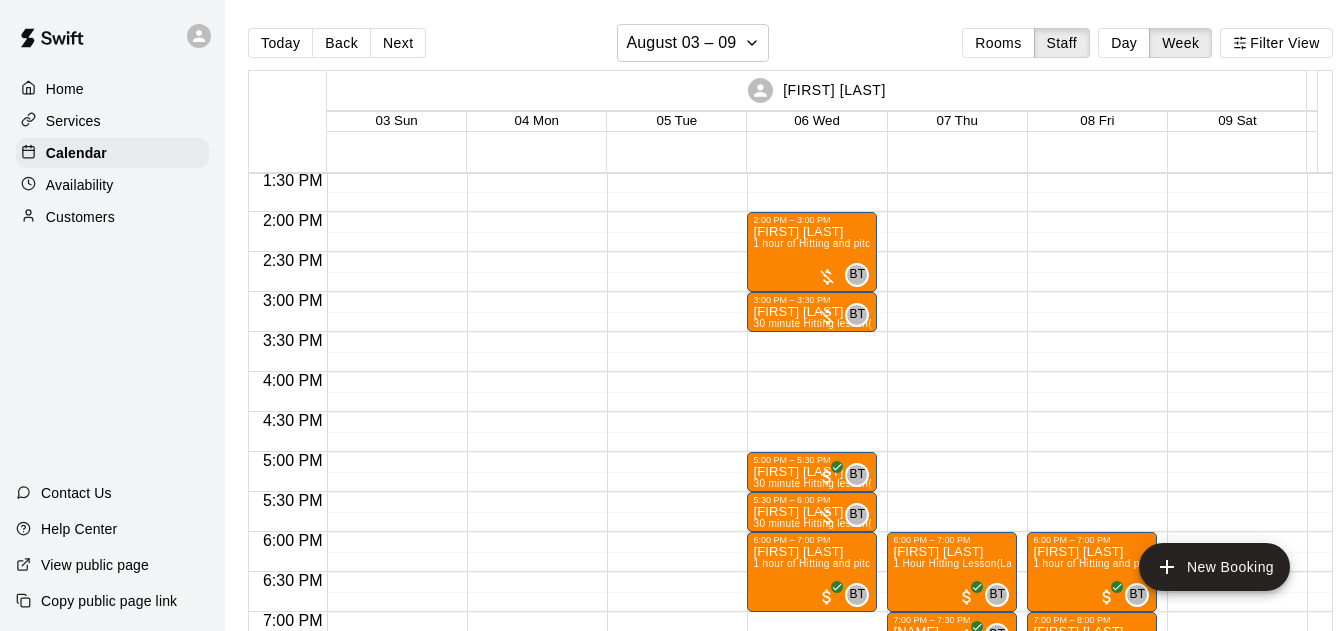 click on "6:00 PM – 7:00 PM [FIRST] [LAST] 1 hour of Hitting and pitching/fielding  (Lane 4 (65)) BT 0 7:00 PM – 8:00 PM [FIRST] [LAST] 1 Hour Hitting Lesson  (Lane 1 (40)) BT 0" at bounding box center [1092, 52] 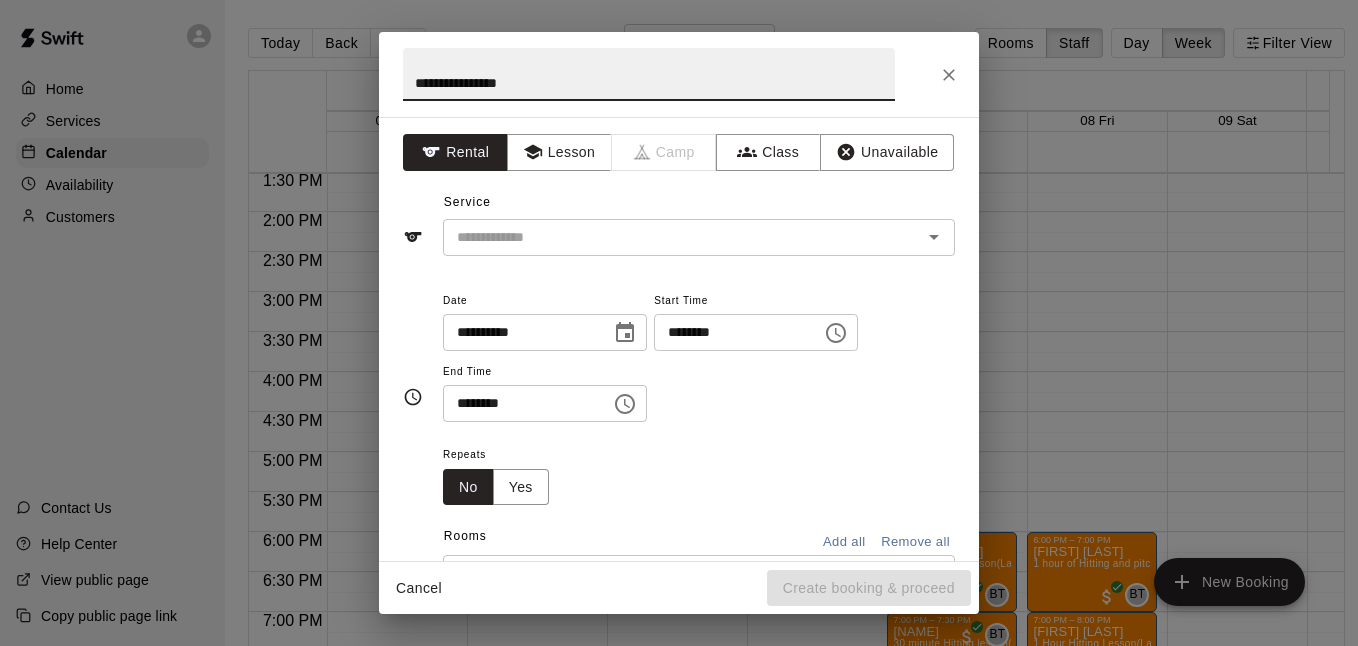 type on "**********" 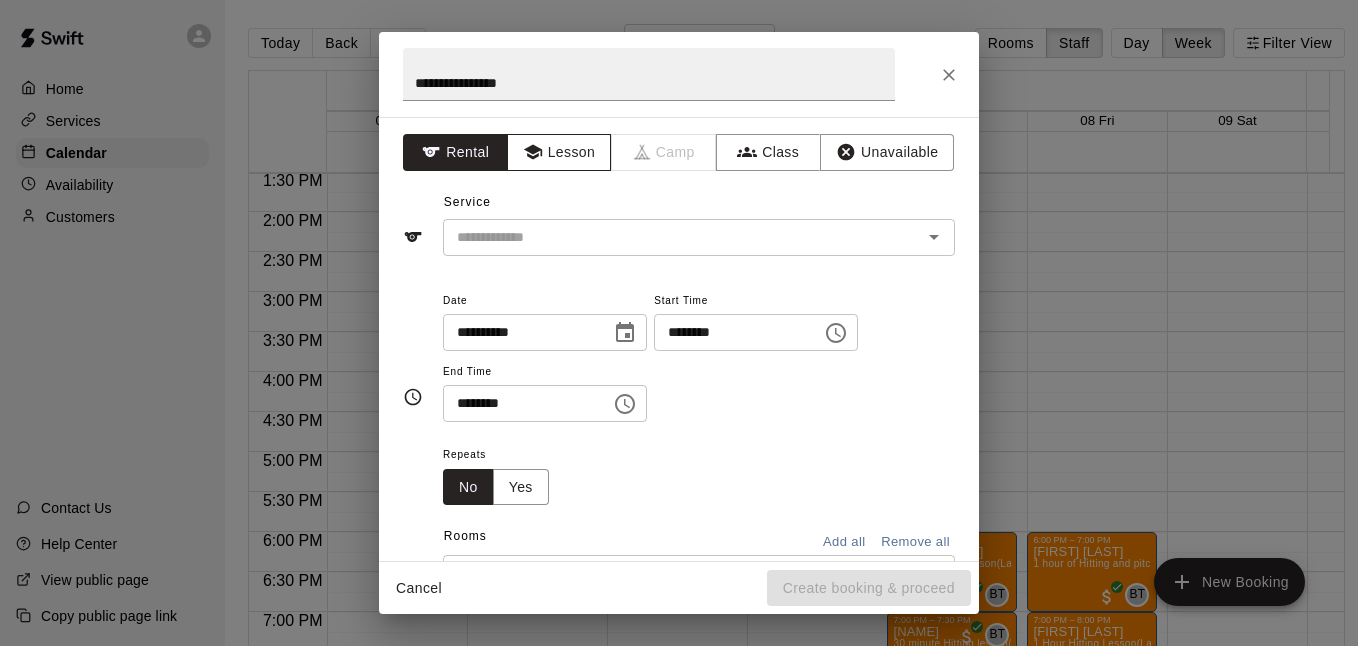 click on "Lesson" at bounding box center (559, 152) 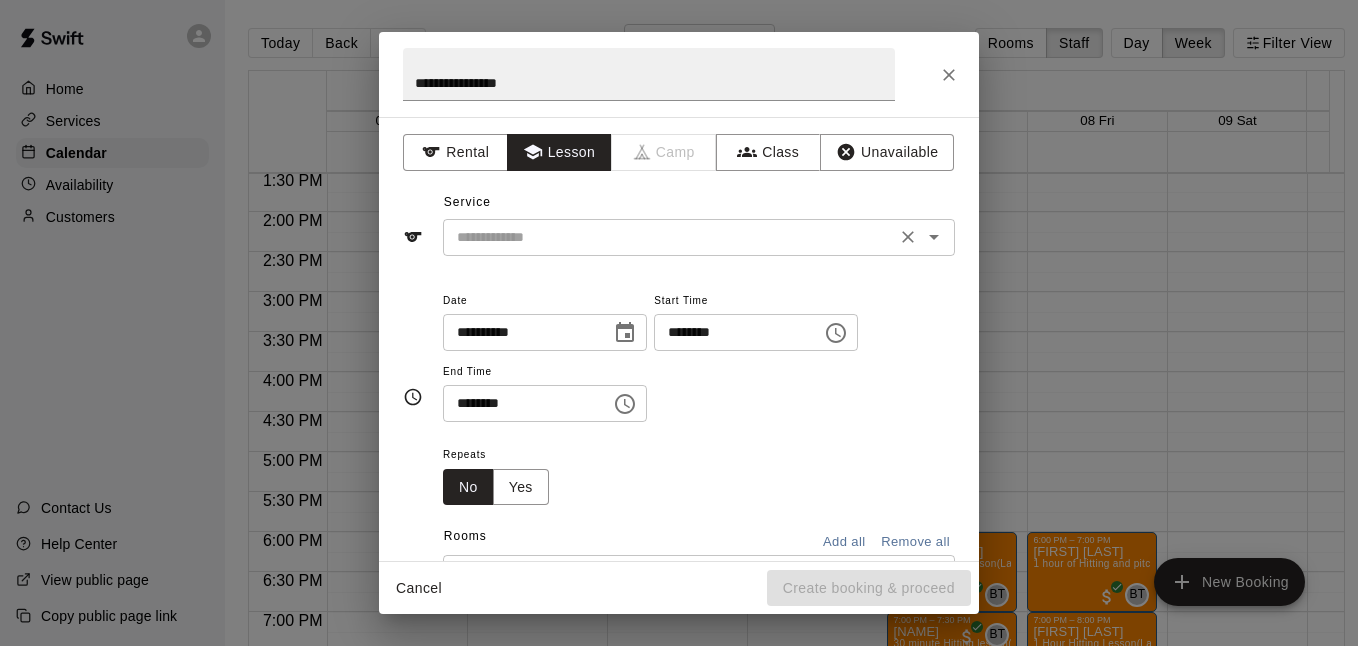 click on "​" at bounding box center (699, 237) 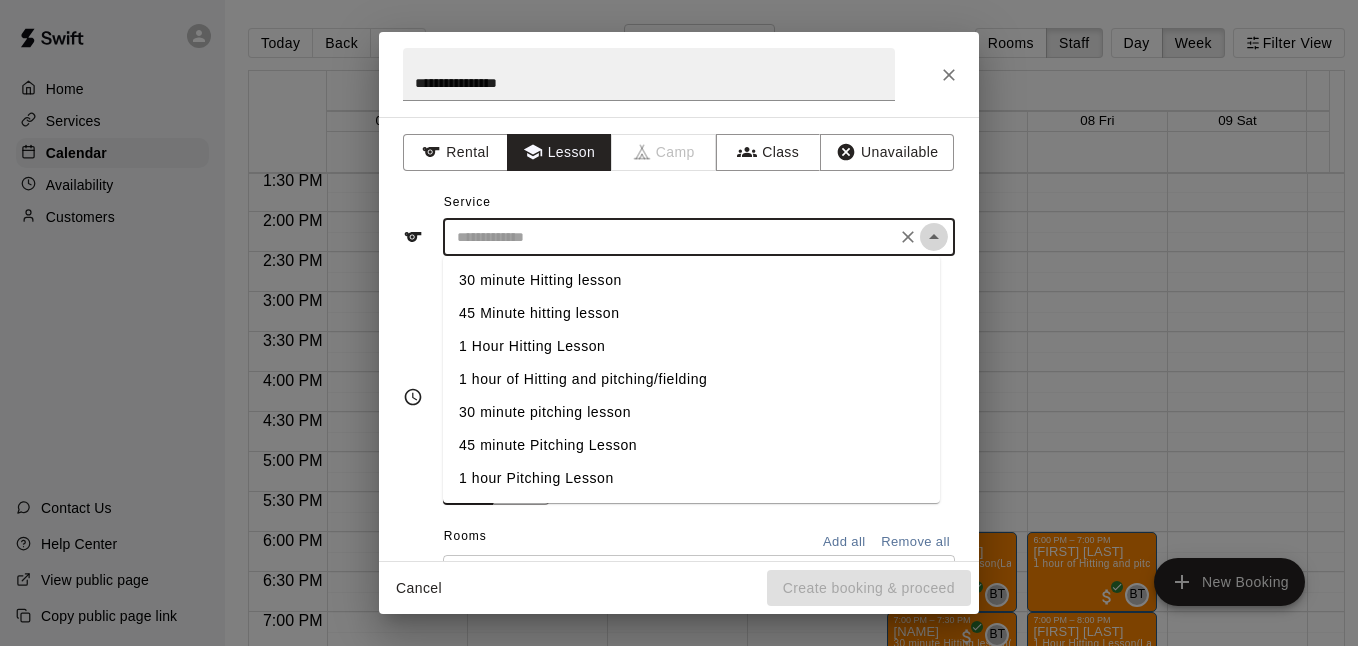 click 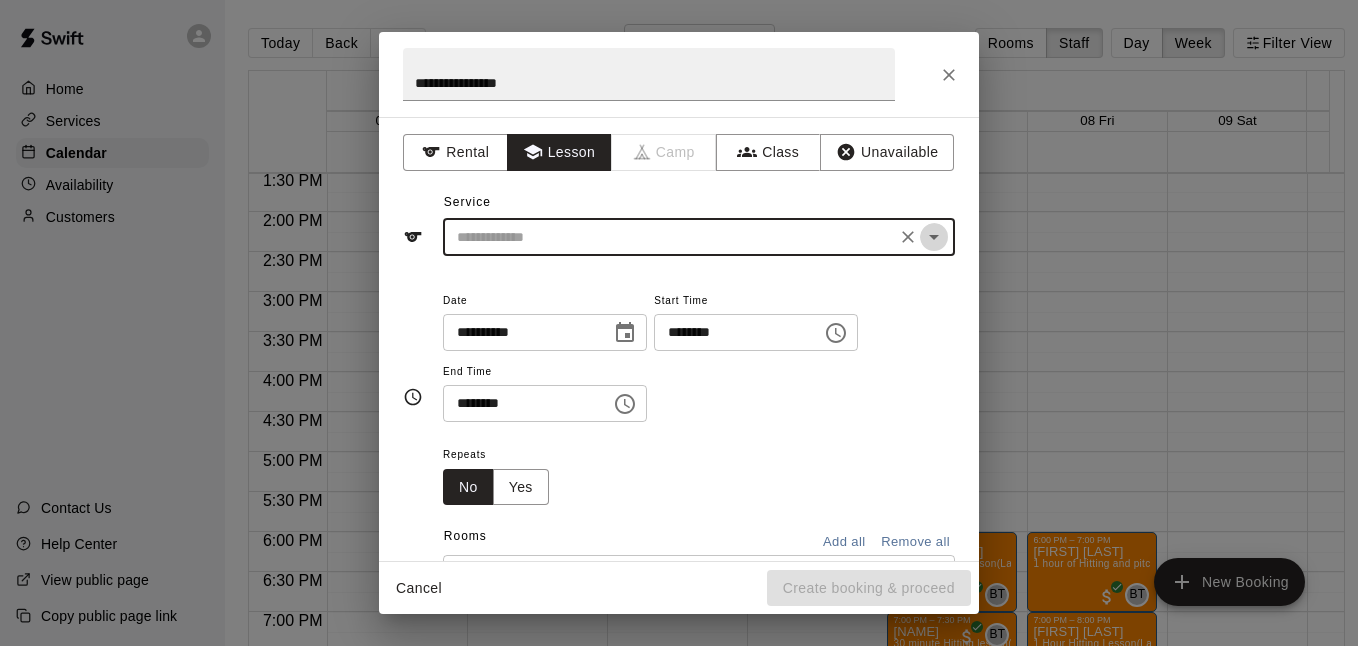 click 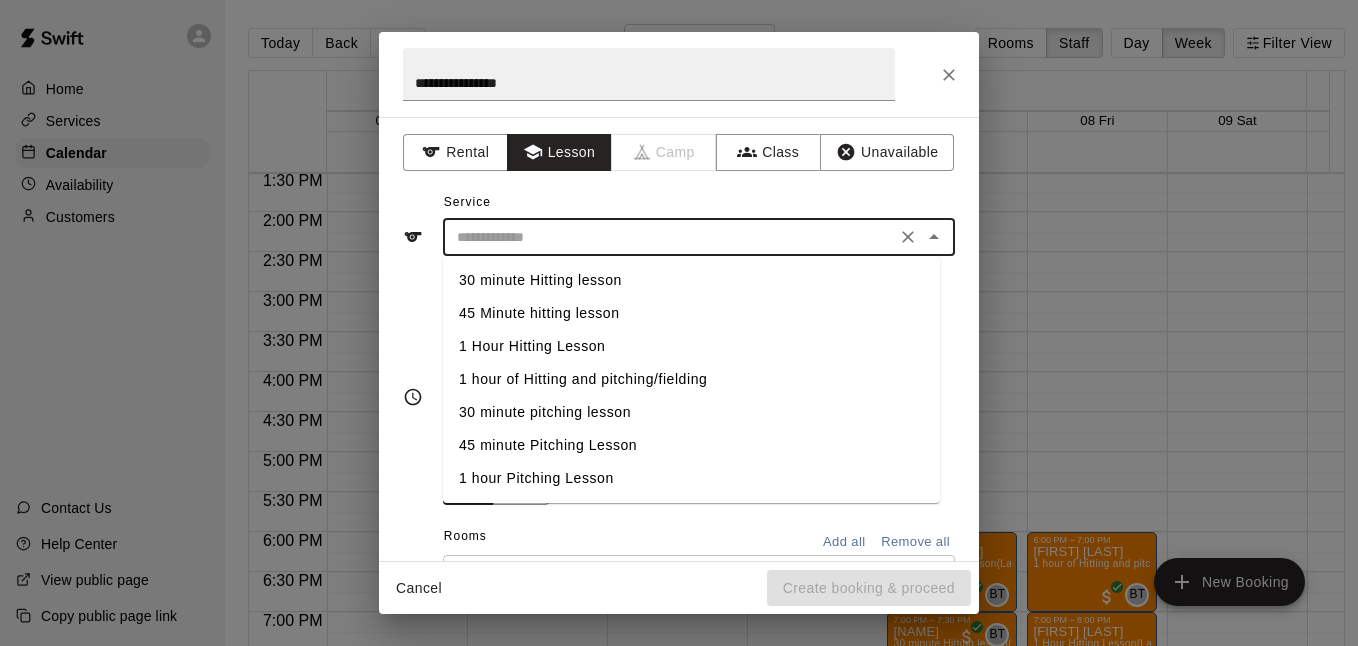 click on "30 minute Hitting lesson" at bounding box center (691, 280) 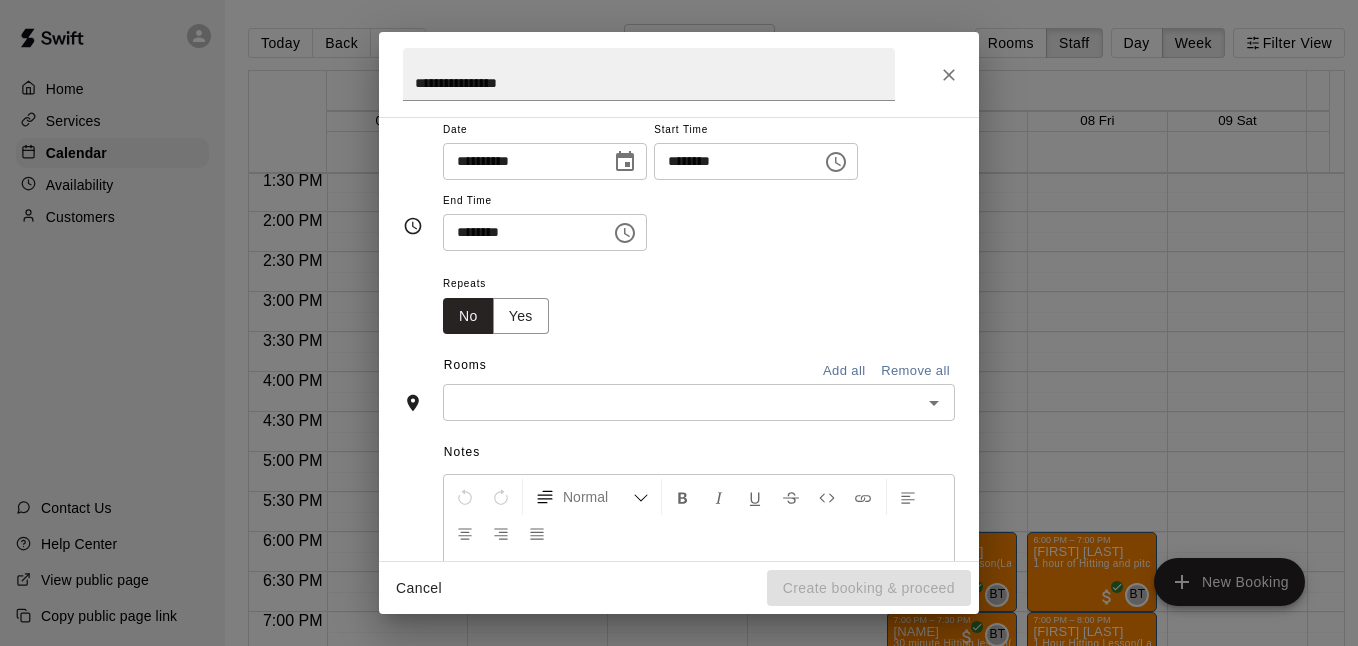 scroll, scrollTop: 199, scrollLeft: 0, axis: vertical 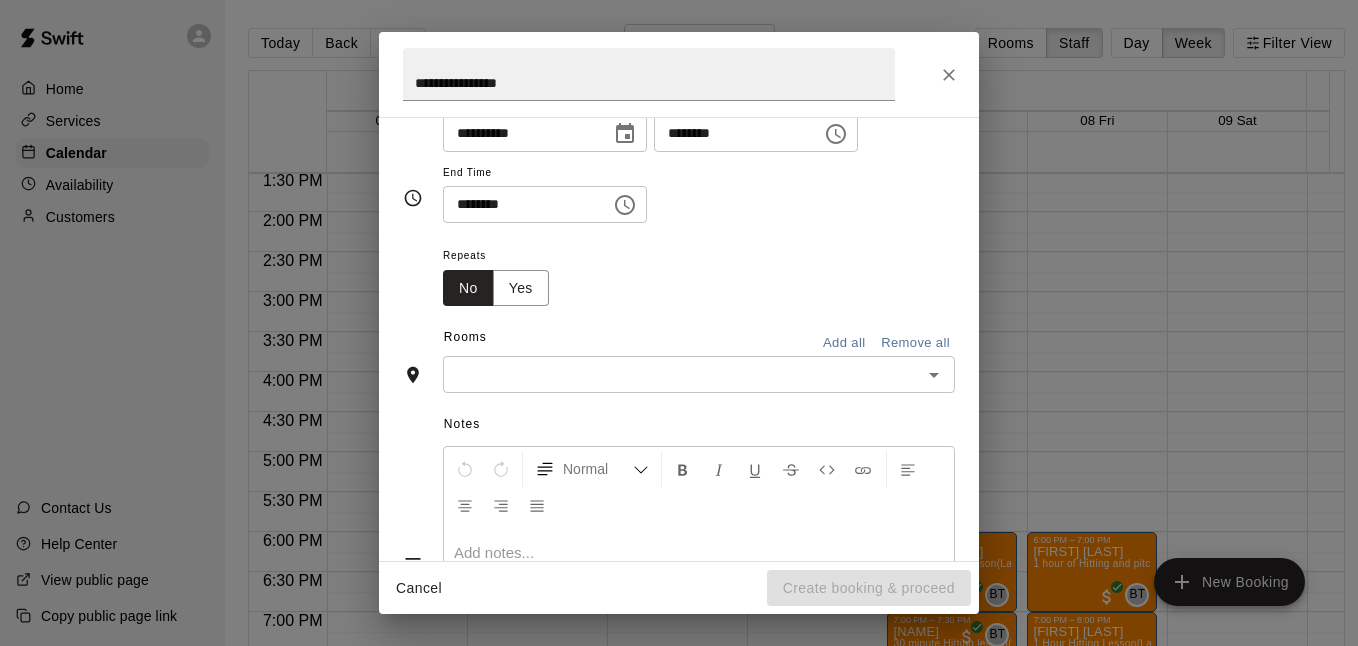 click at bounding box center [682, 374] 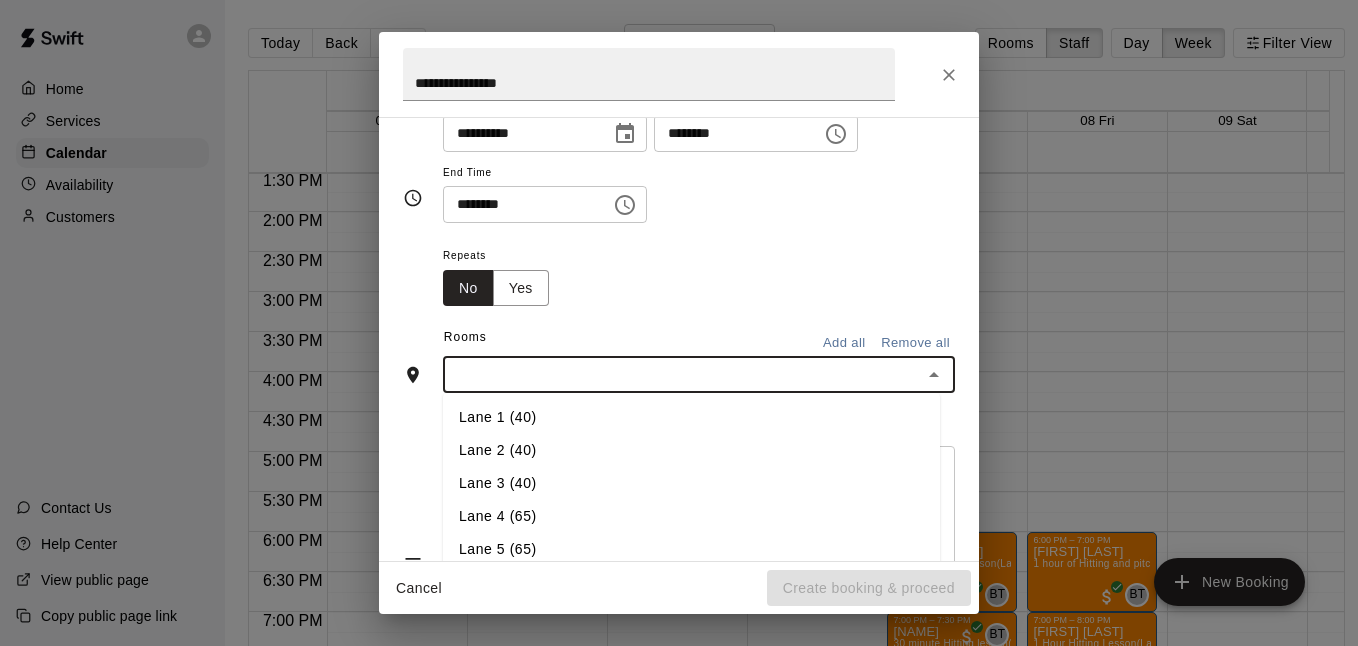 click on "Lane 1 (40)" at bounding box center (691, 417) 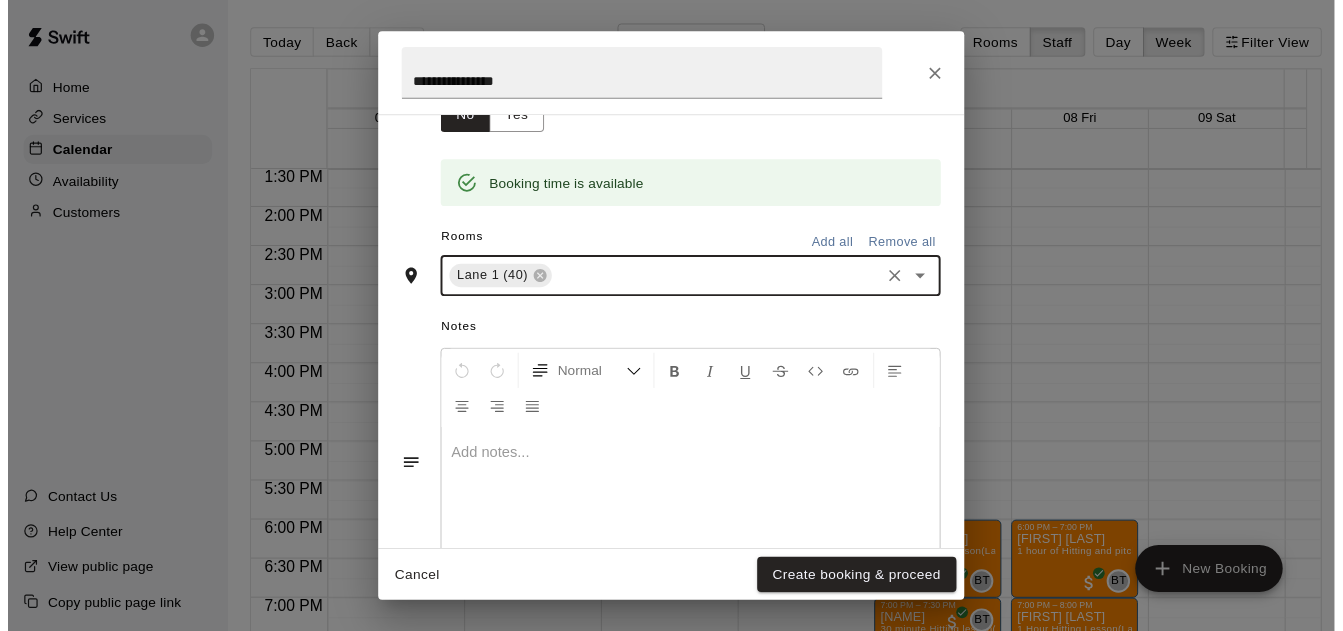 scroll, scrollTop: 435, scrollLeft: 0, axis: vertical 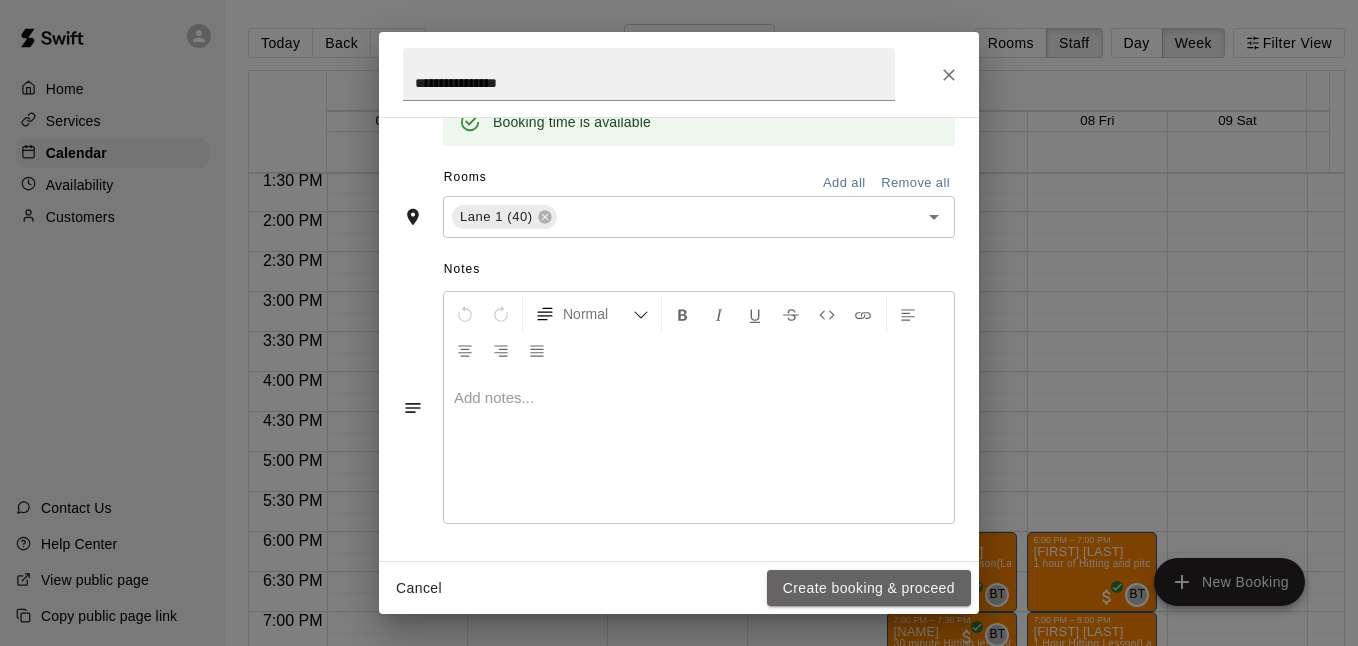 drag, startPoint x: 809, startPoint y: 589, endPoint x: 711, endPoint y: 432, distance: 185.07565 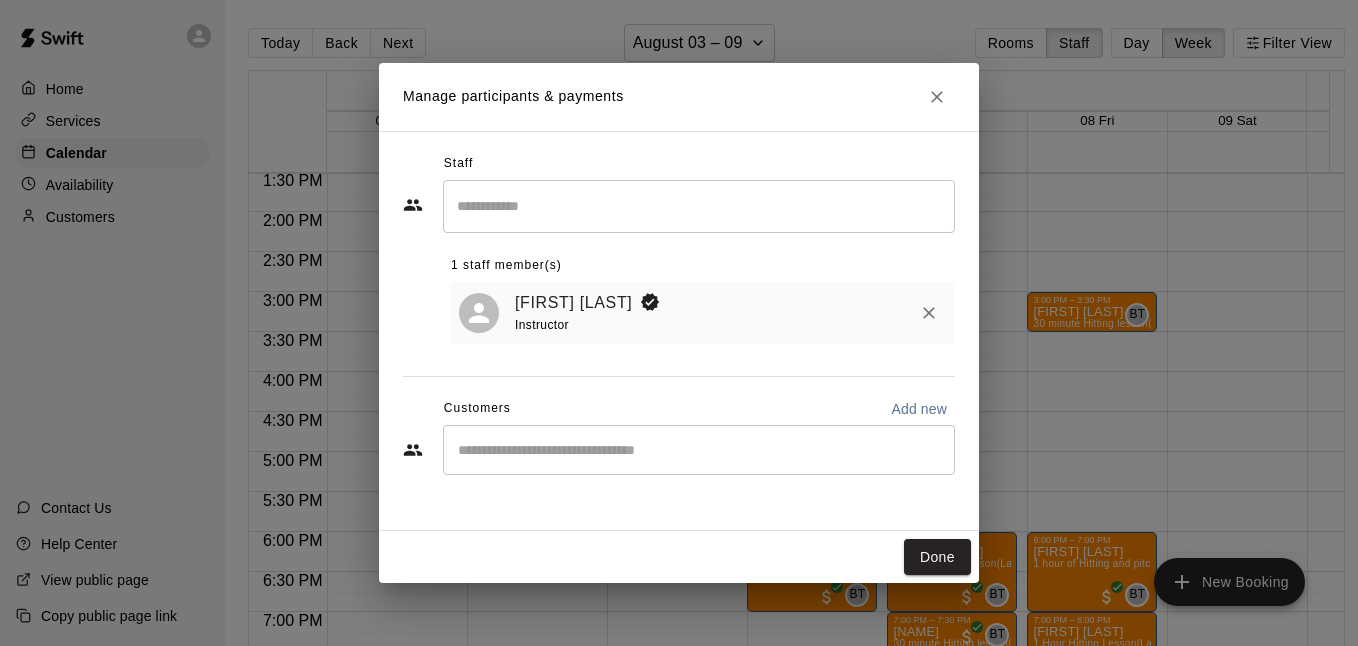 click on "​" at bounding box center [699, 450] 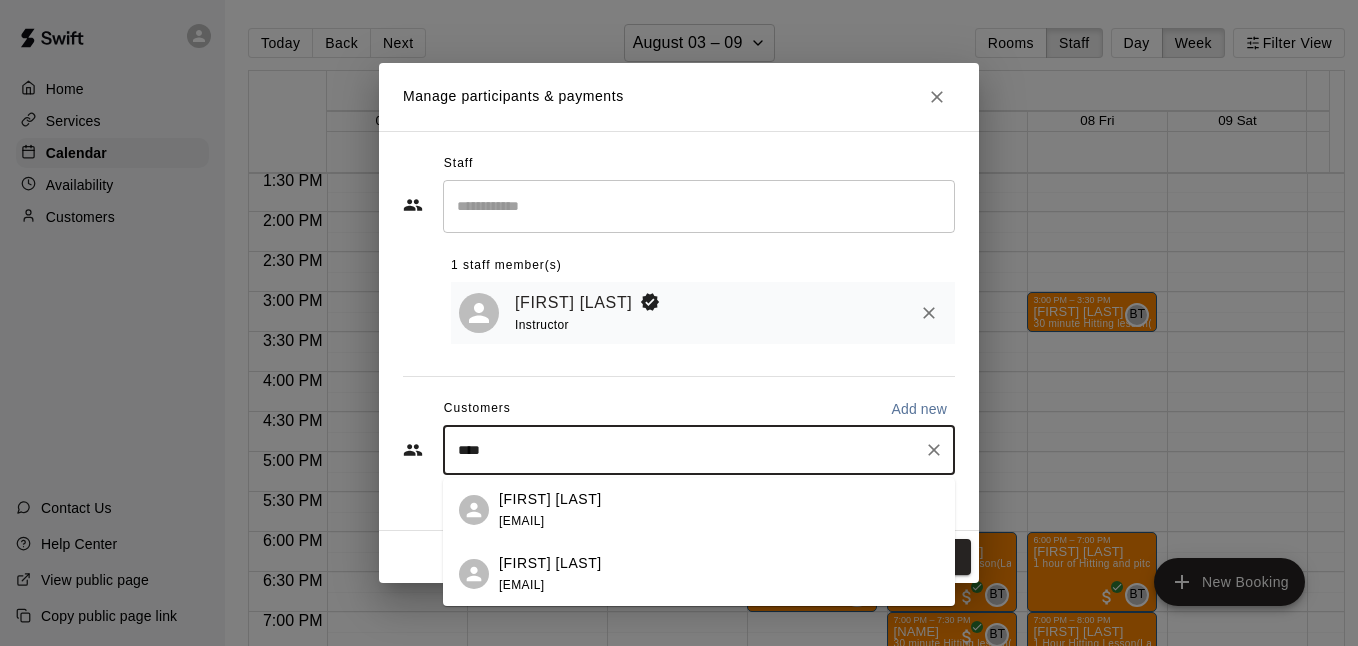 type on "*****" 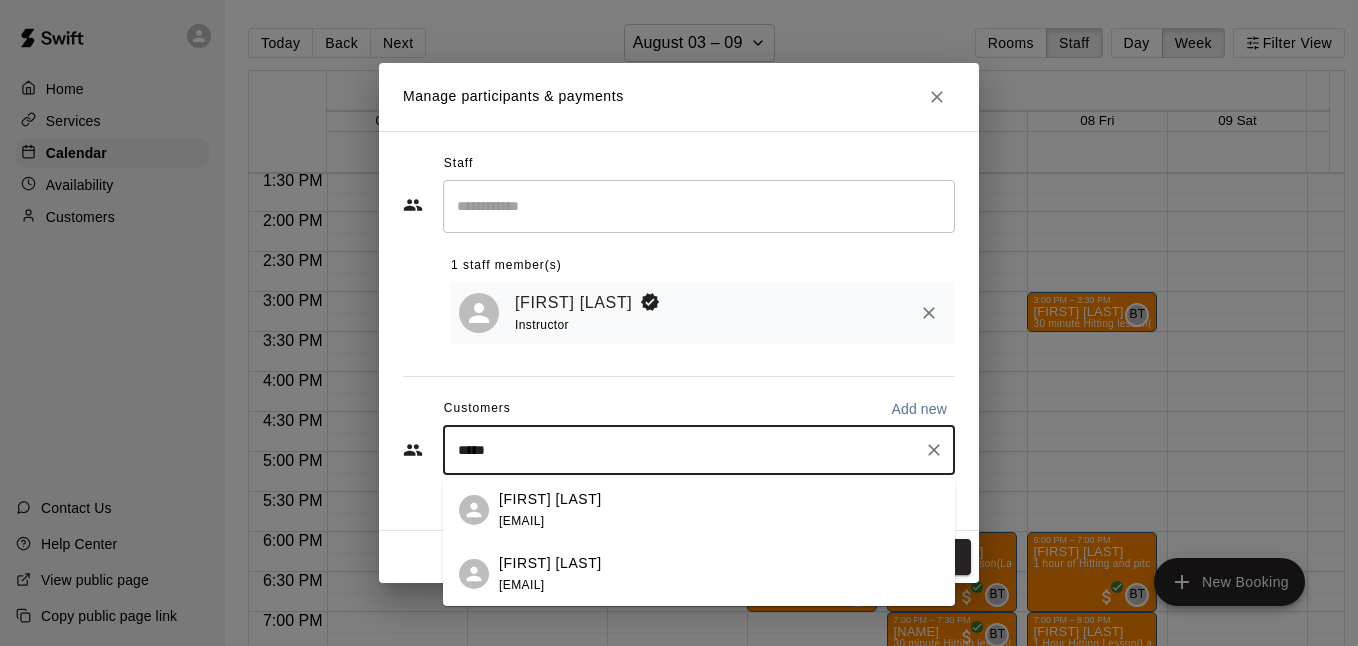 click on "[FIRST] [LAST]" at bounding box center (550, 563) 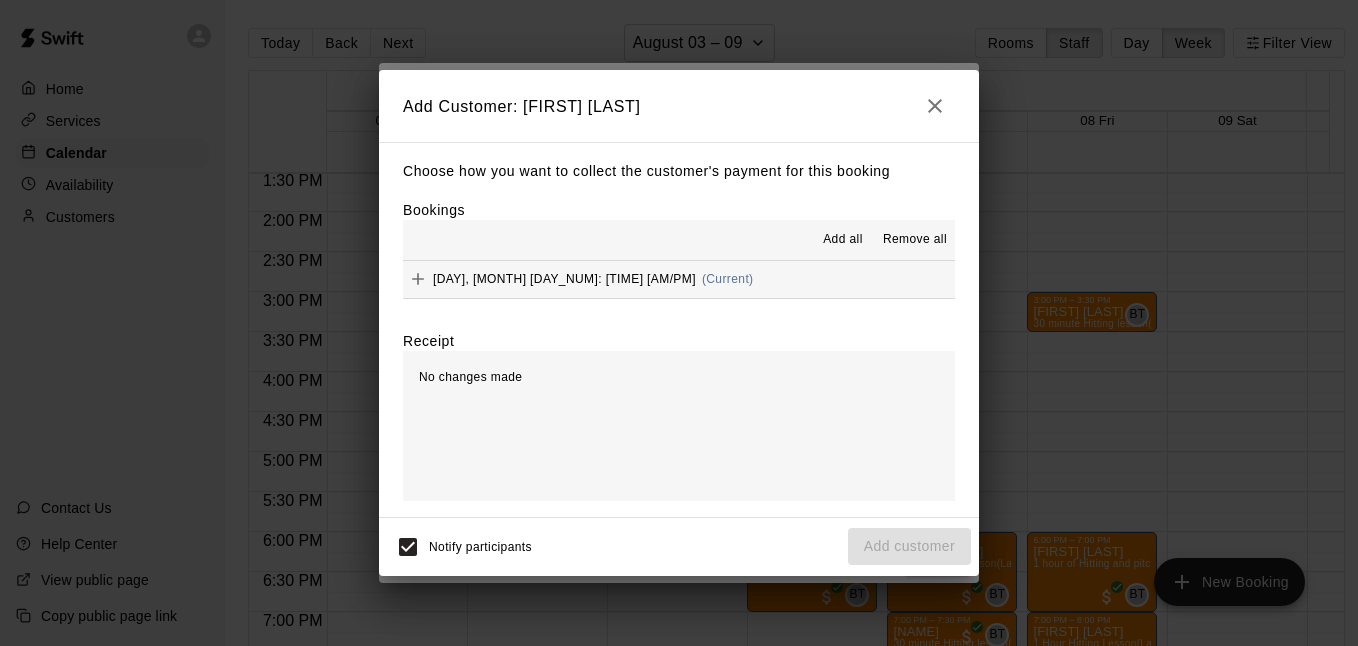 click on "[DAY], [MONTH] [DAY_NUM]: [TIME] [AM/PM] (Current)" at bounding box center (679, 279) 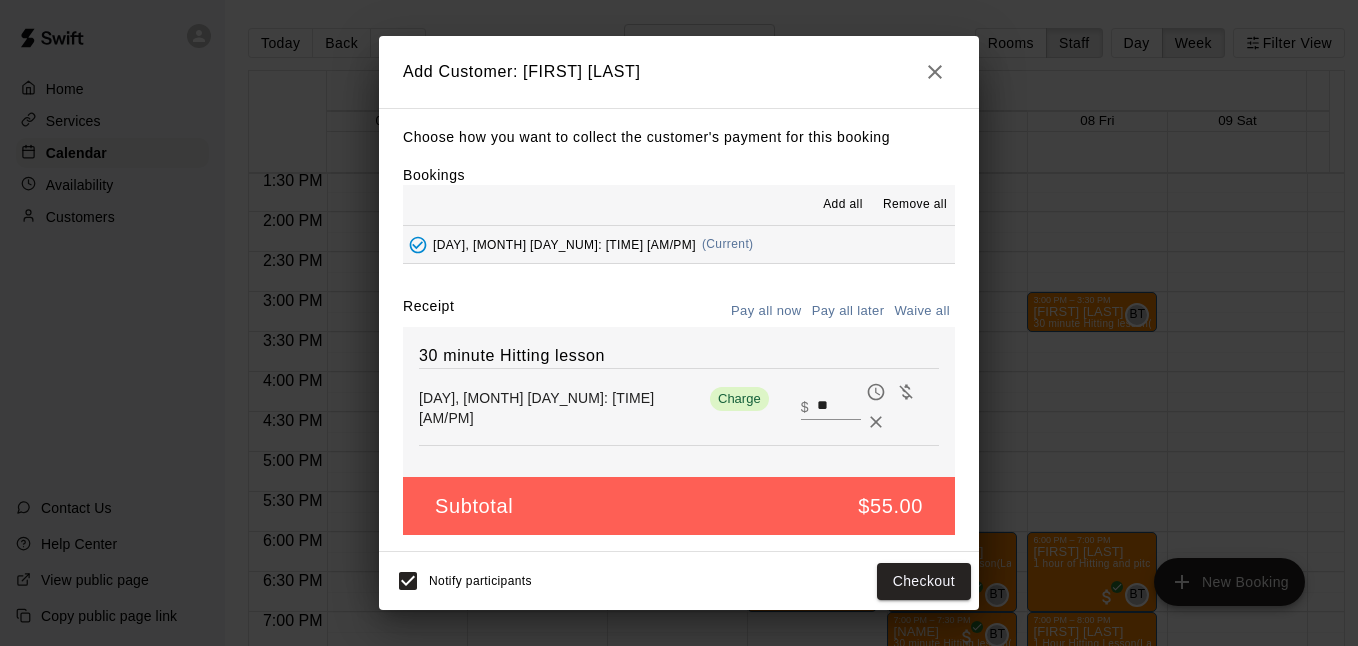 click on "Pay all later" at bounding box center [848, 311] 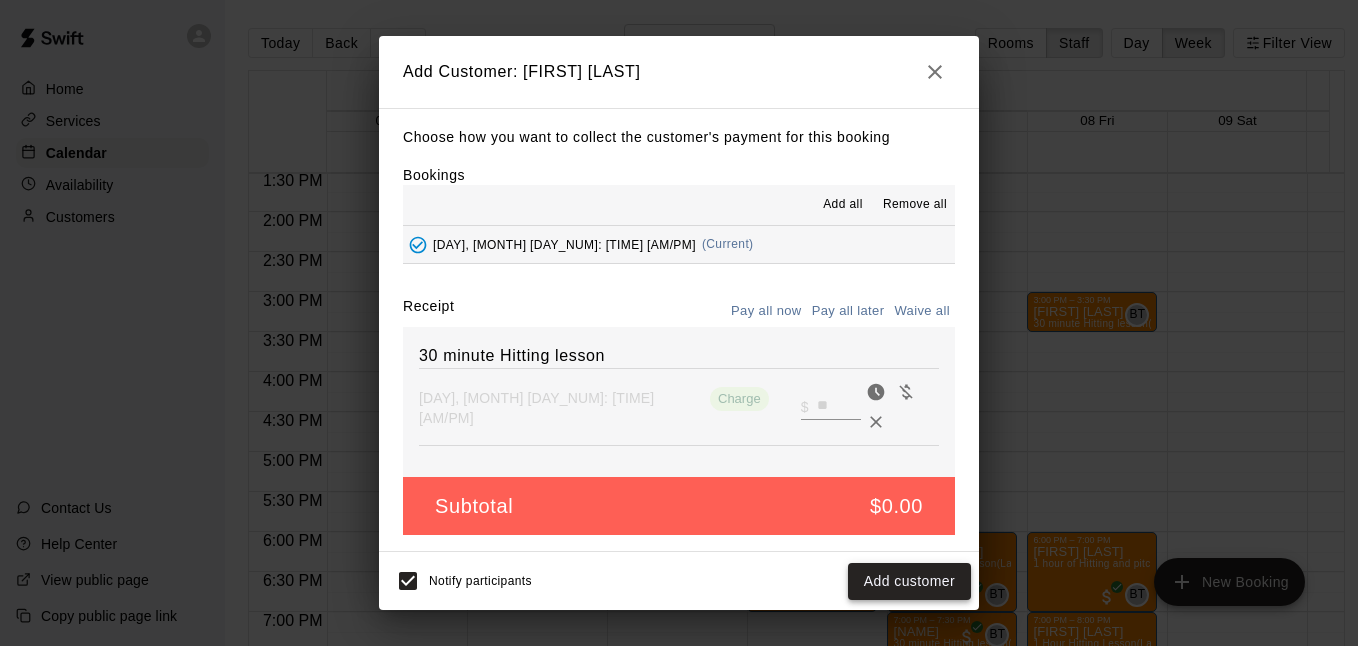 click on "Add customer" at bounding box center (909, 581) 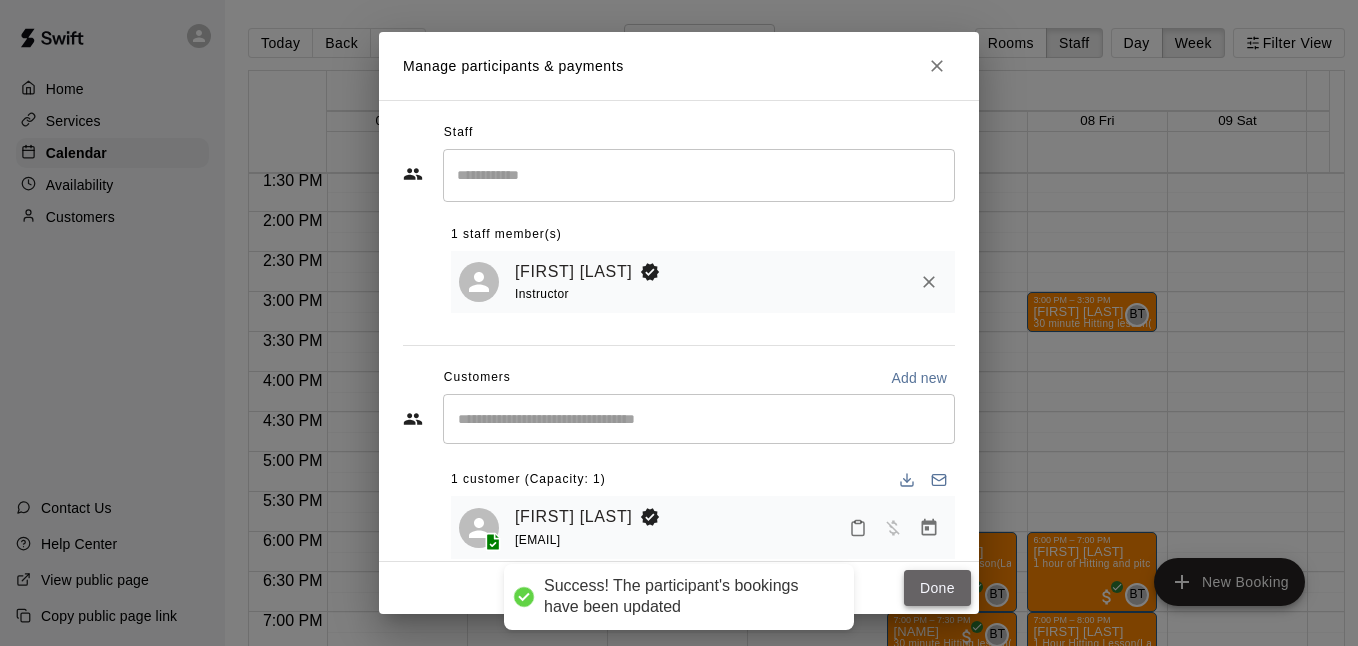 click on "Done" at bounding box center [937, 588] 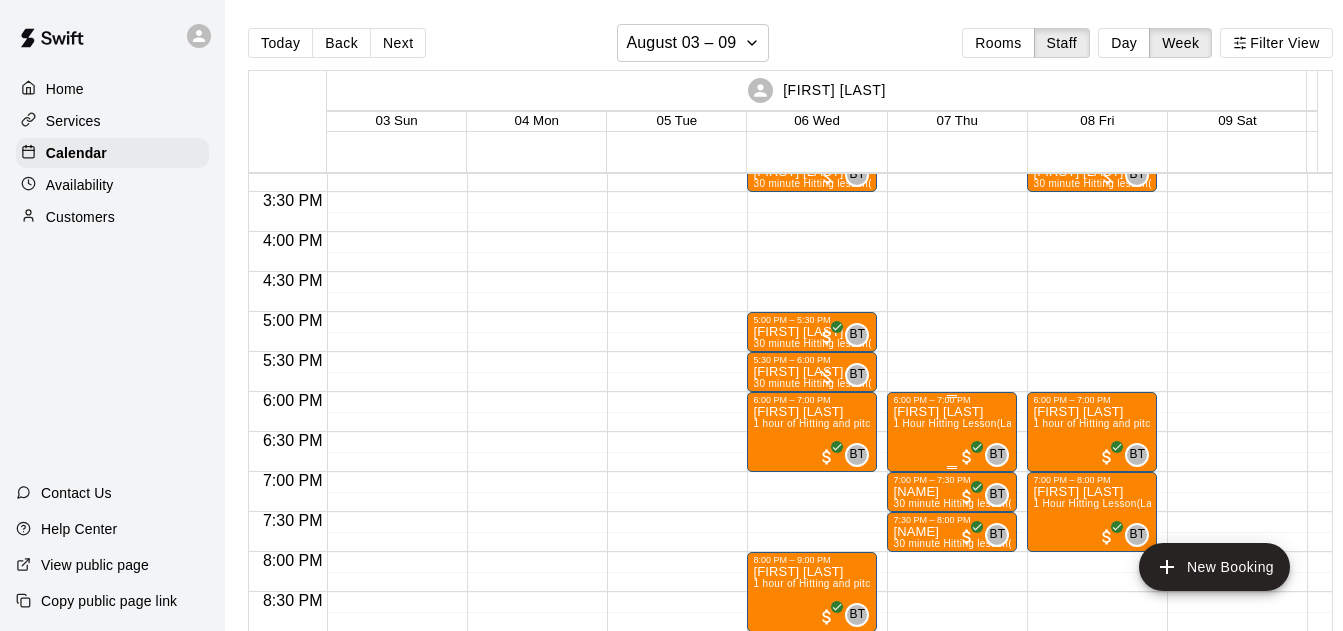 scroll, scrollTop: 1225, scrollLeft: 0, axis: vertical 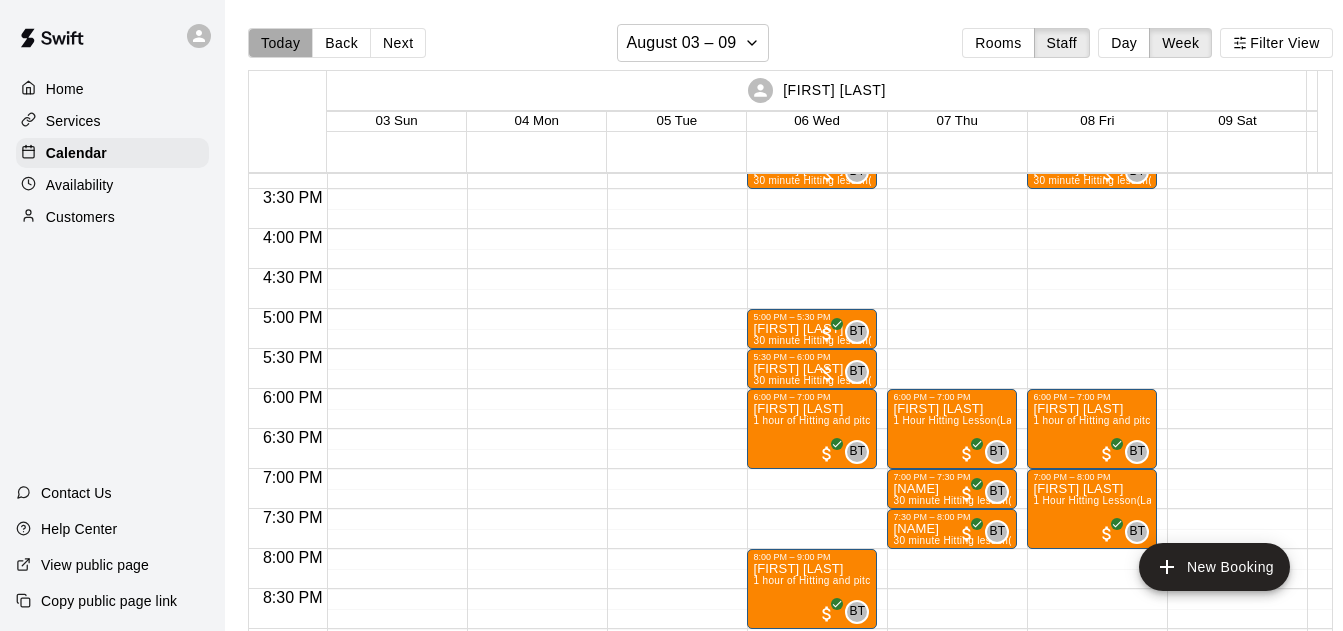 click on "Today" at bounding box center (280, 43) 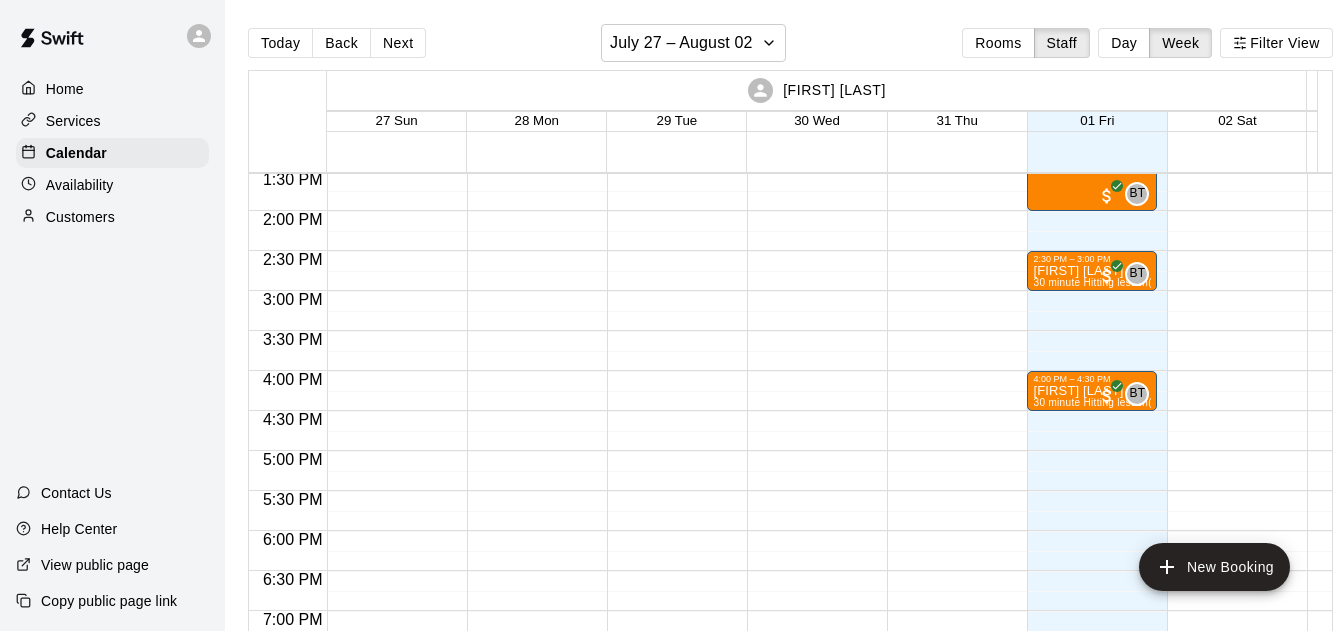 scroll, scrollTop: 1082, scrollLeft: 0, axis: vertical 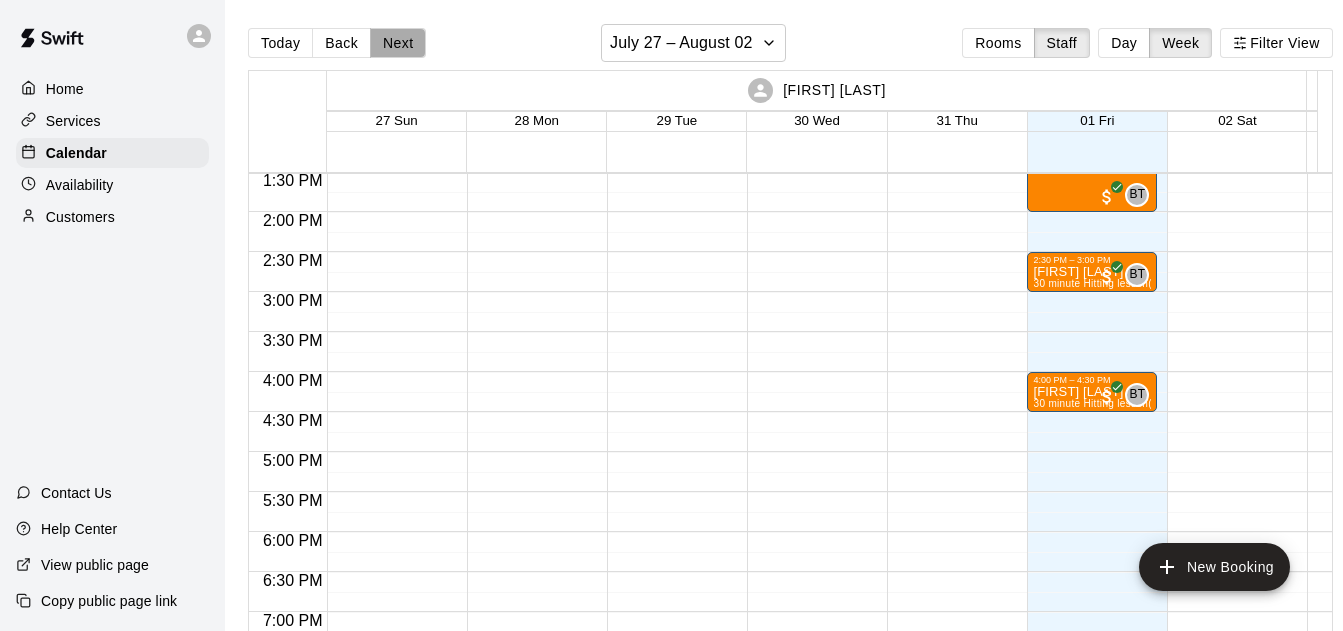 click on "Next" at bounding box center (398, 43) 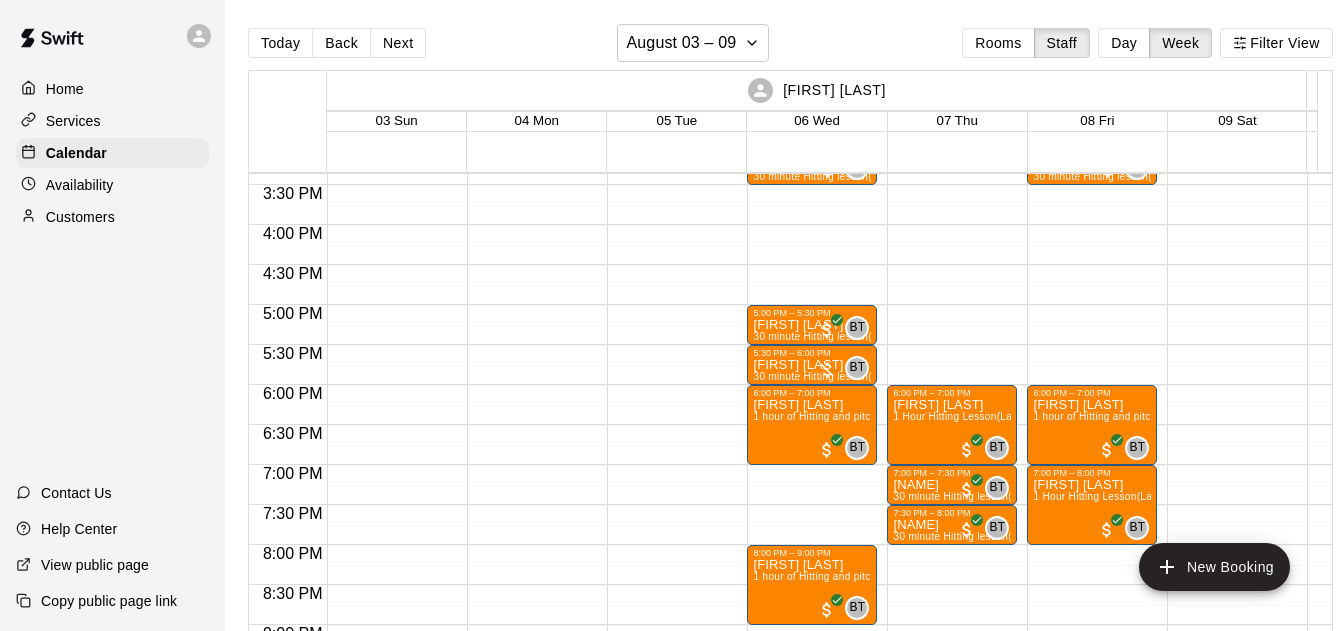 scroll, scrollTop: 1225, scrollLeft: 0, axis: vertical 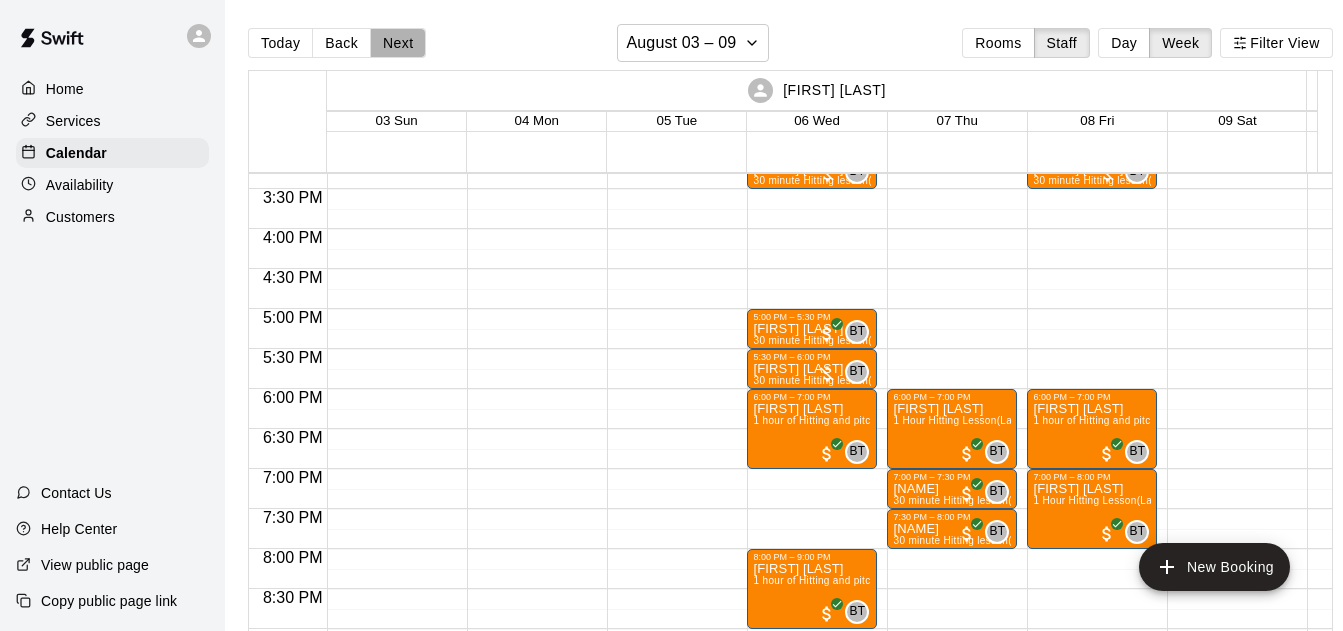 drag, startPoint x: 390, startPoint y: 44, endPoint x: 697, endPoint y: 436, distance: 497.90863 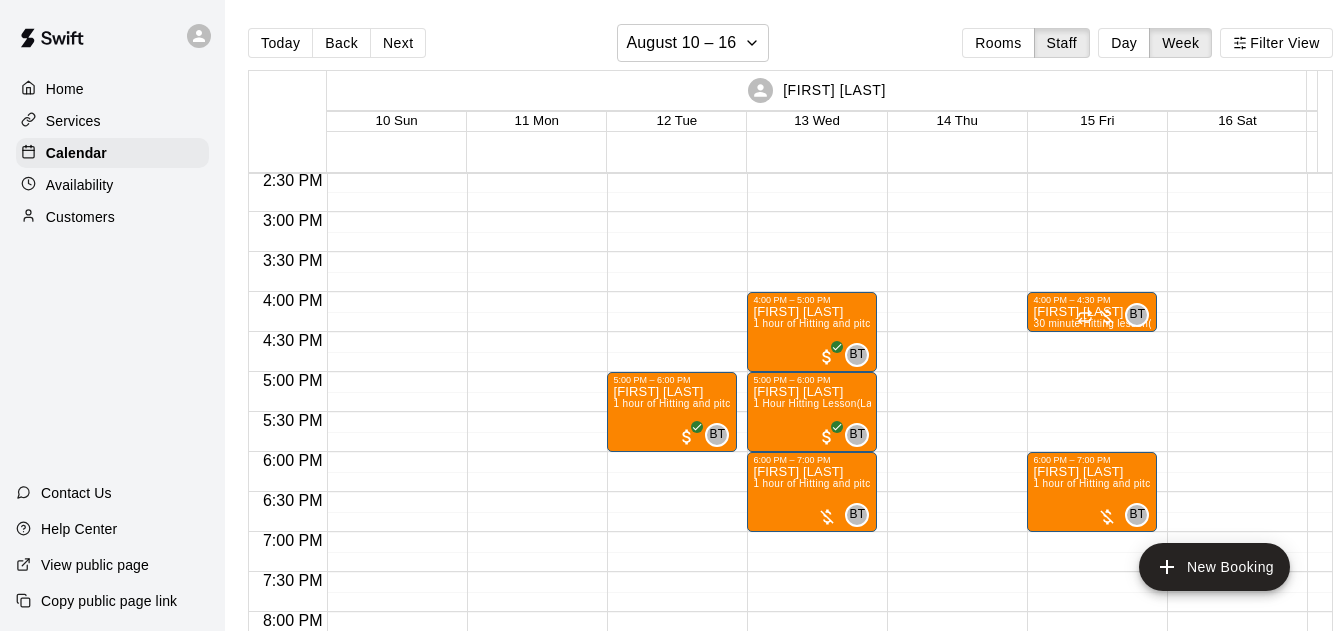 scroll, scrollTop: 1154, scrollLeft: 0, axis: vertical 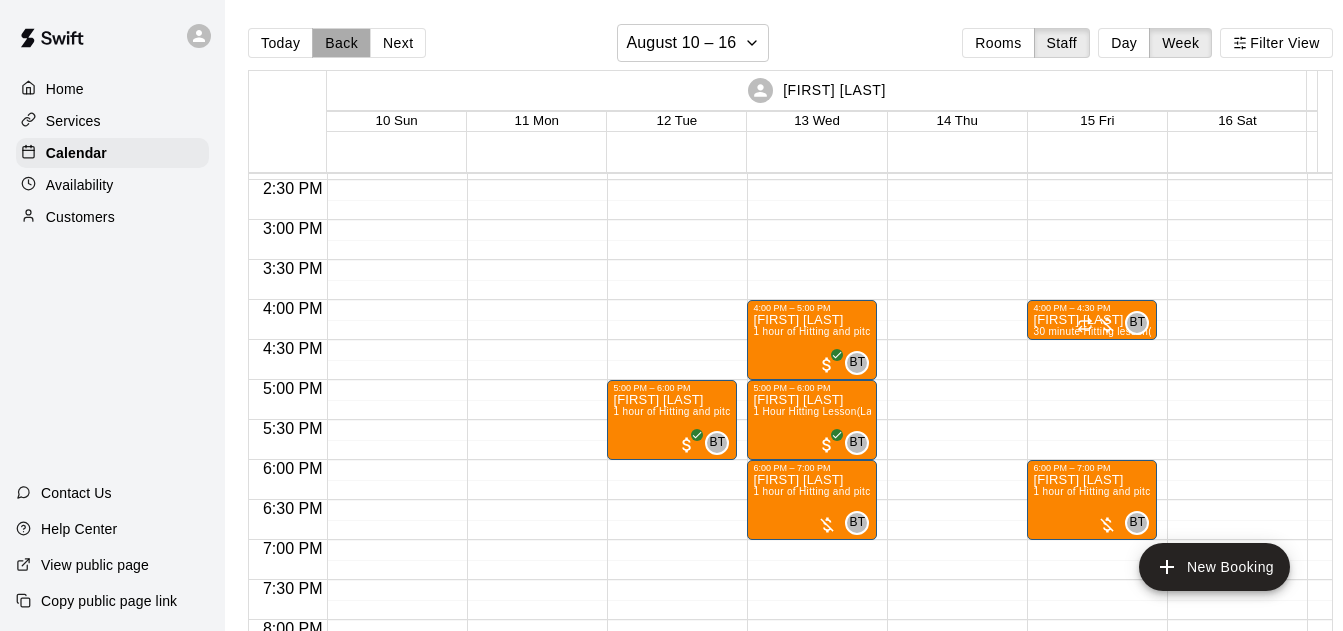 click on "Back" at bounding box center (341, 43) 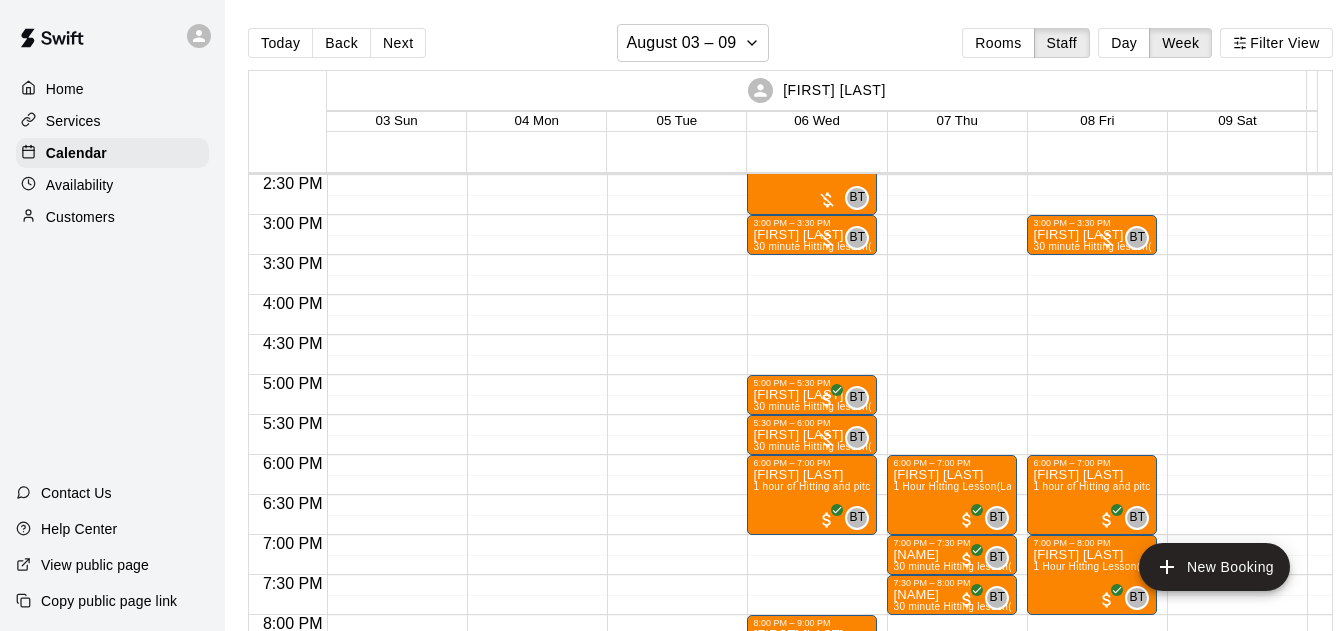 scroll, scrollTop: 1154, scrollLeft: 0, axis: vertical 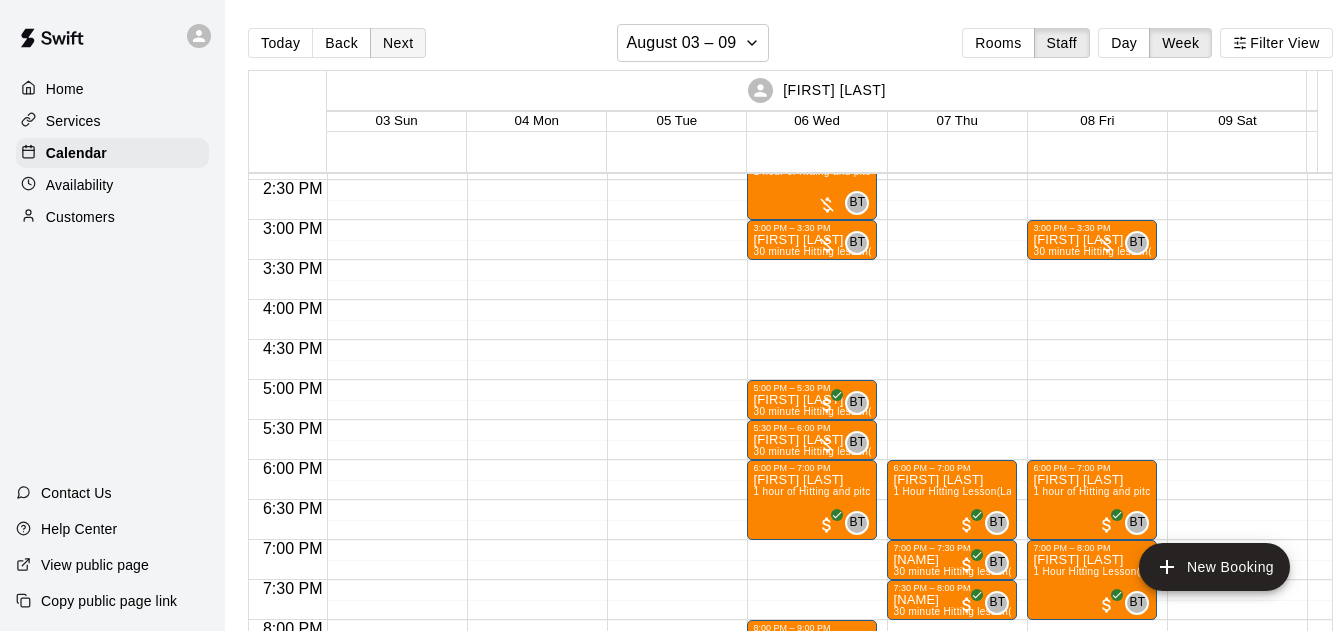 click on "Next" at bounding box center (398, 43) 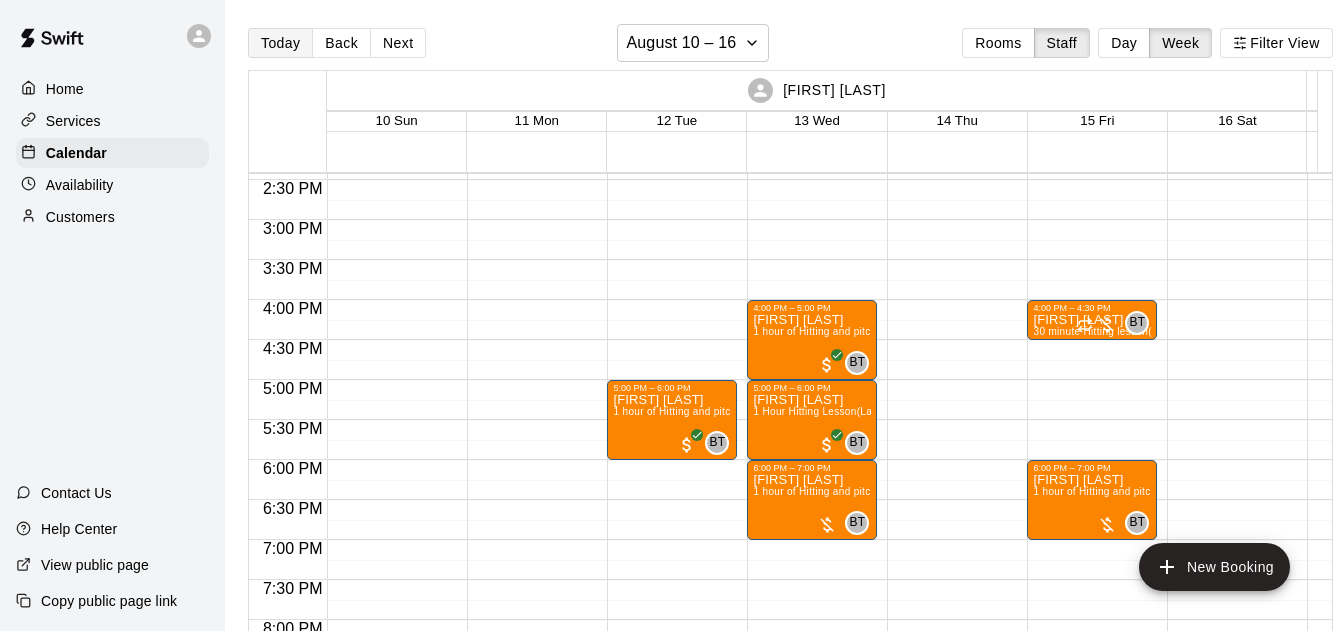 click on "Today" at bounding box center (280, 43) 